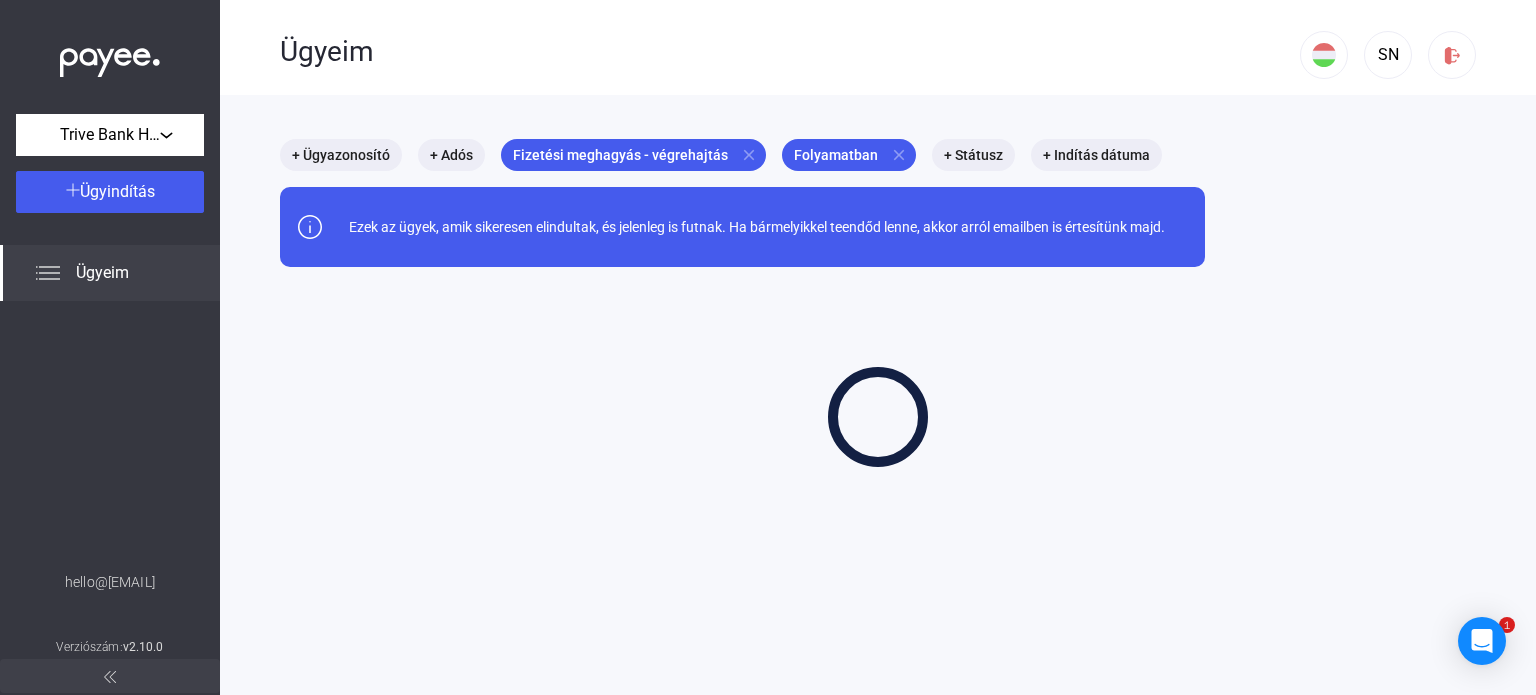 scroll, scrollTop: 0, scrollLeft: 0, axis: both 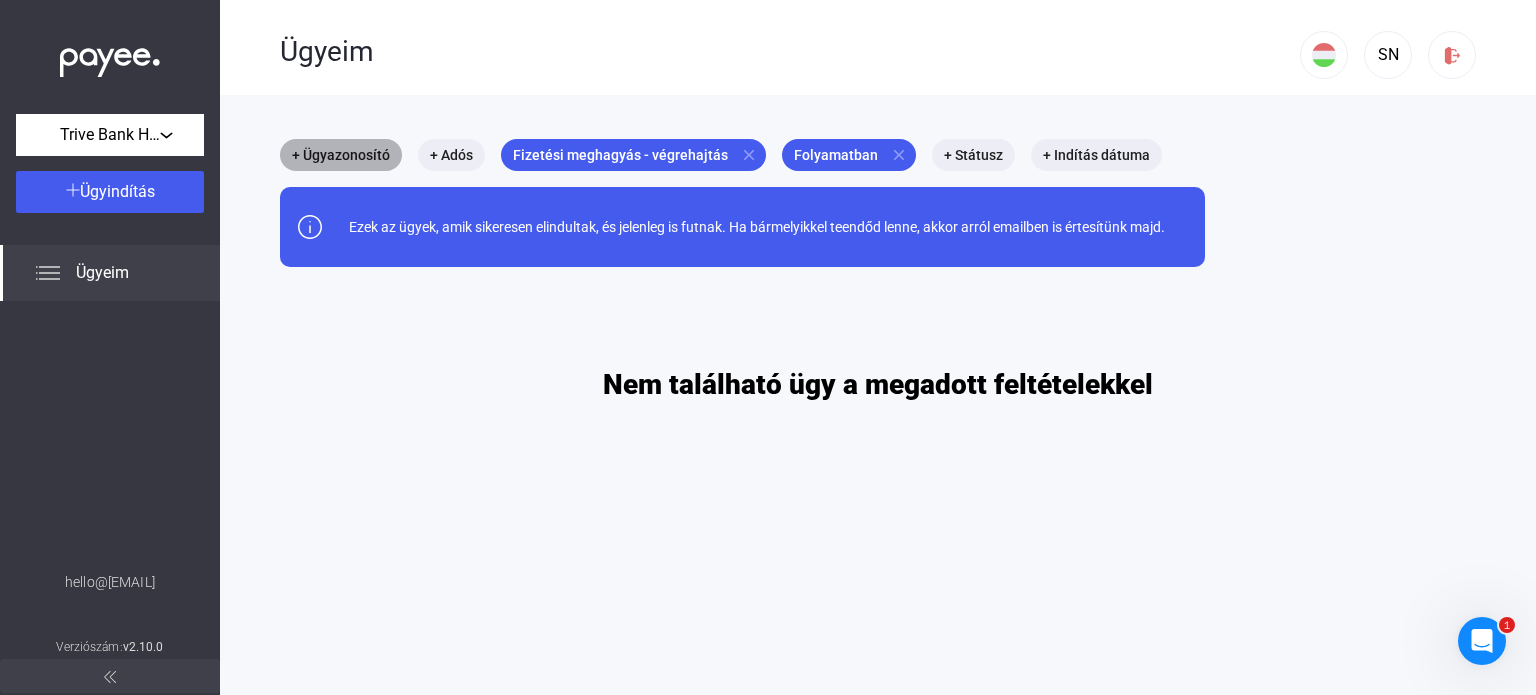 click on "+ Ügyazonosító" at bounding box center [341, 155] 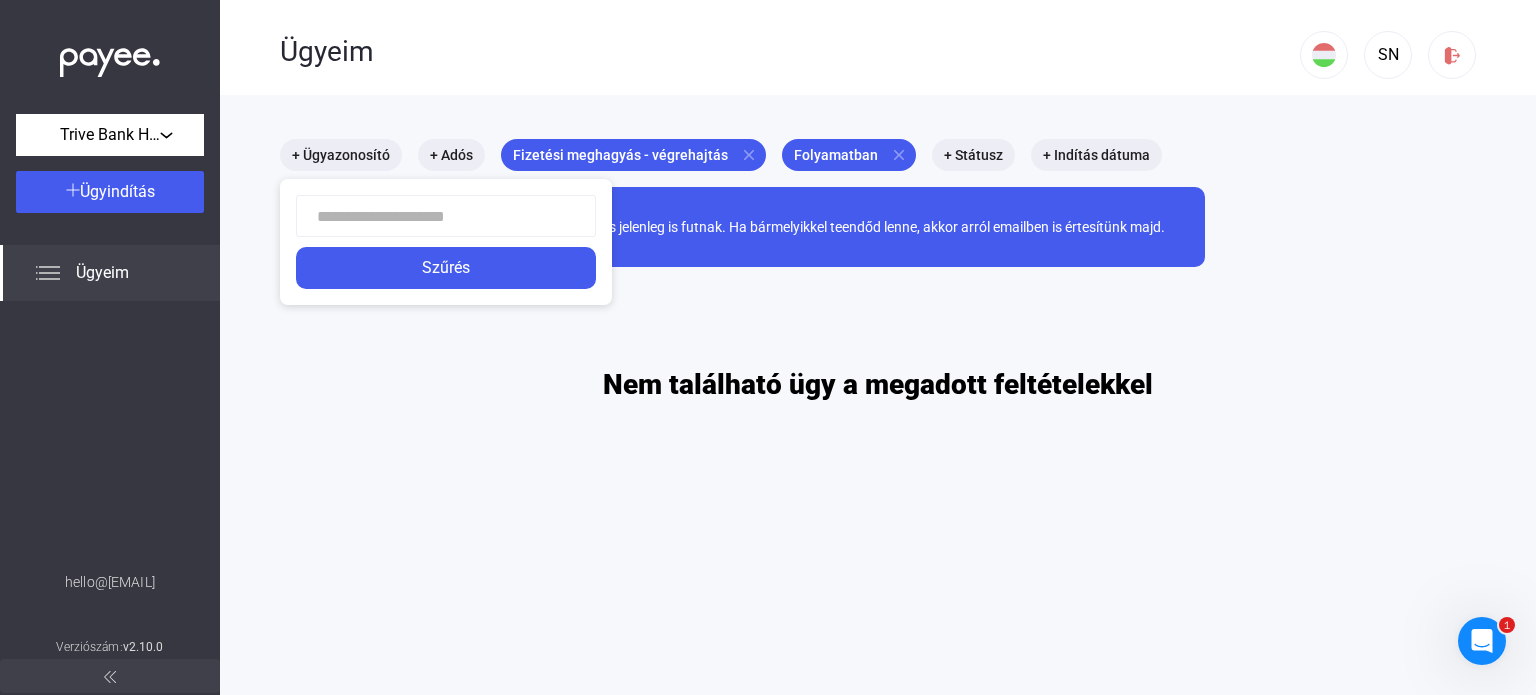 click at bounding box center (768, 347) 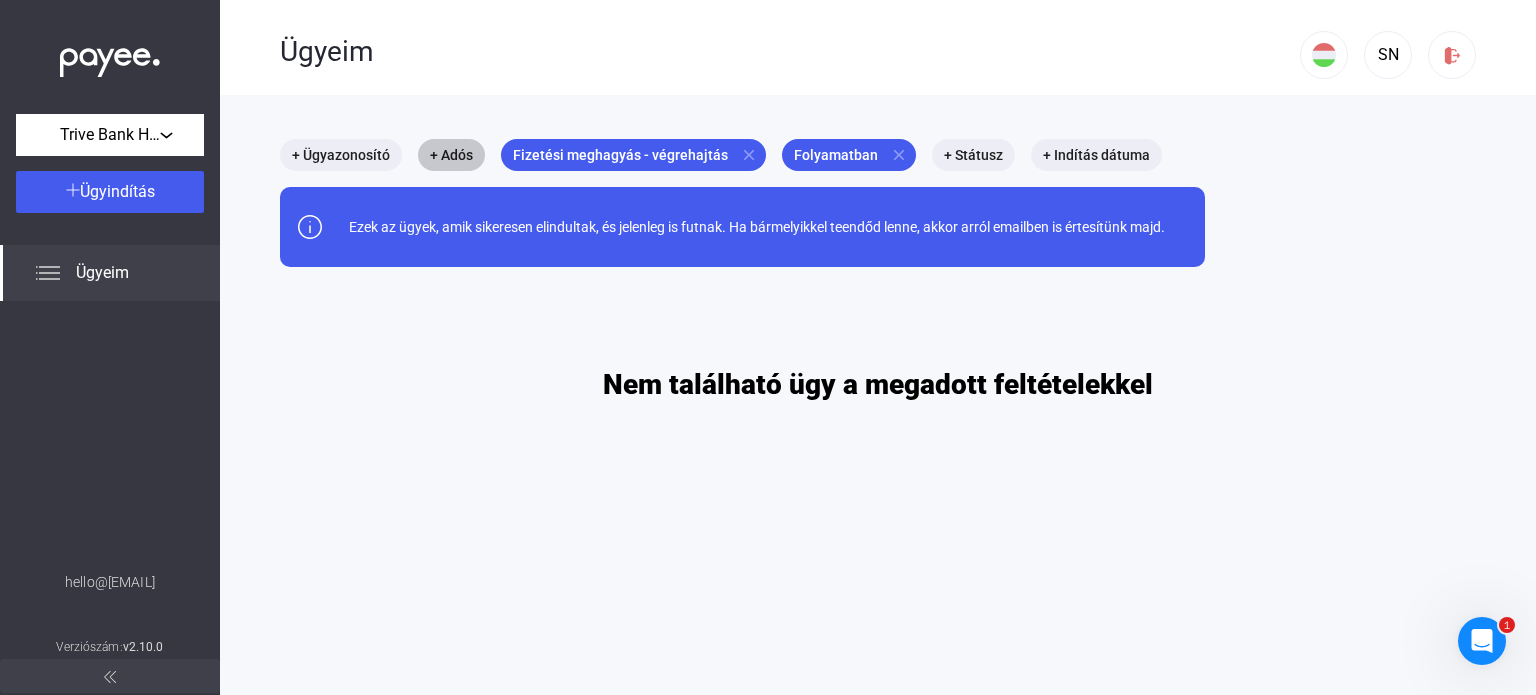 click on "+ Adós" at bounding box center (451, 155) 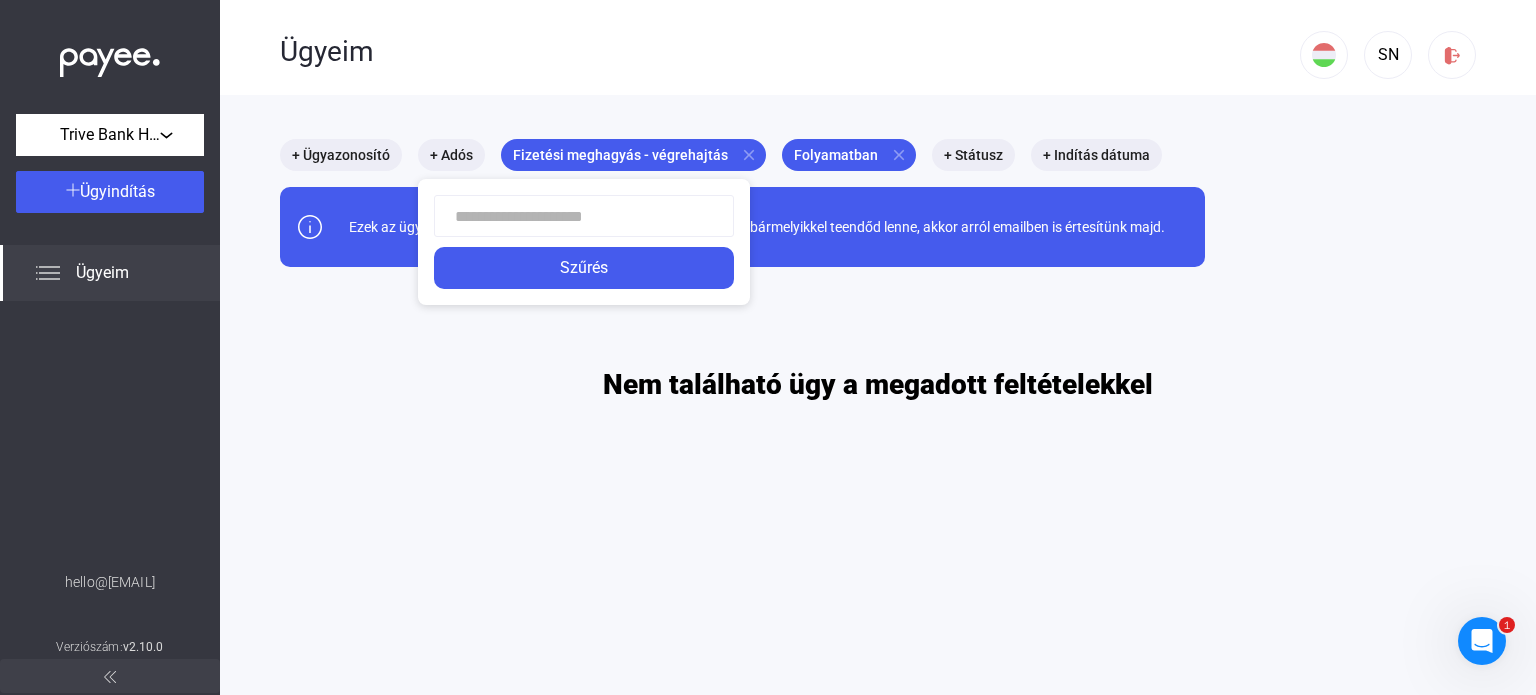 click 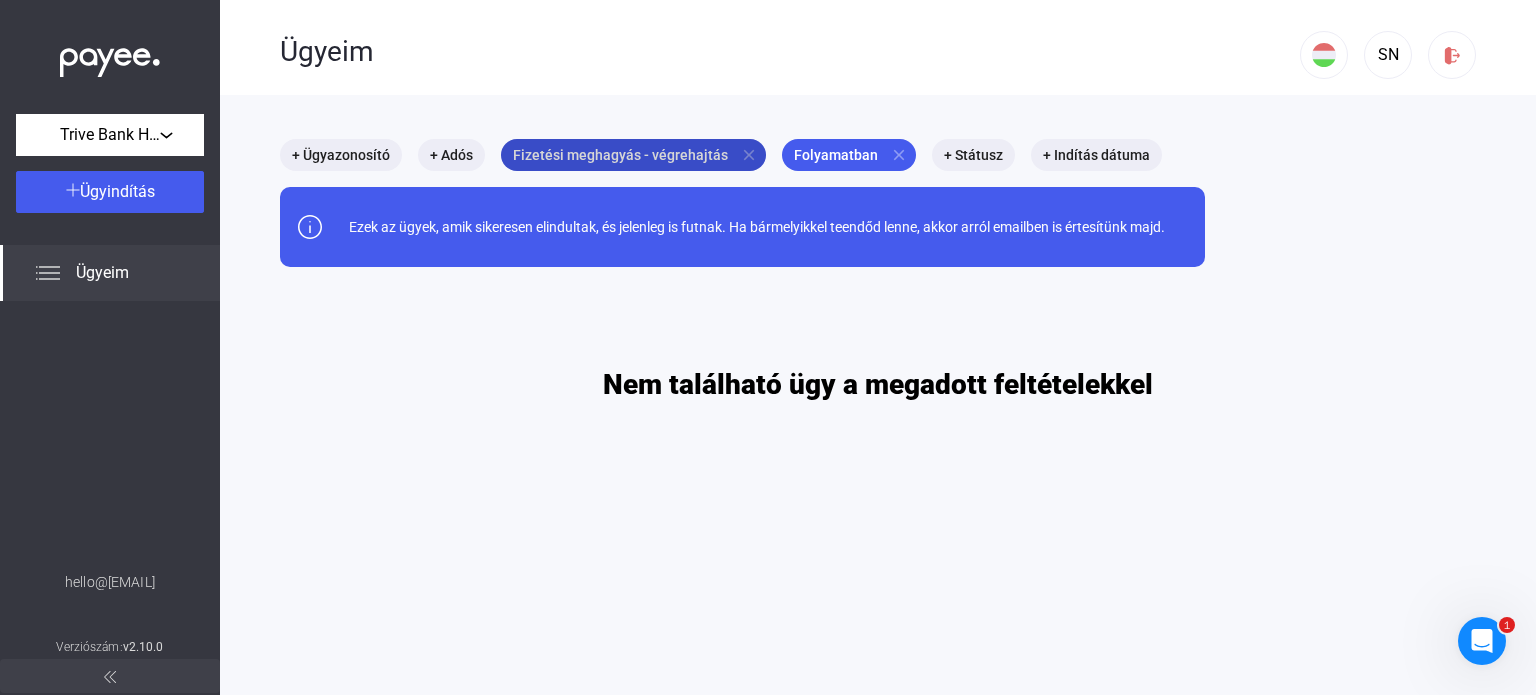 click on "Fizetési meghagyás - végrehajtás  close" at bounding box center (633, 155) 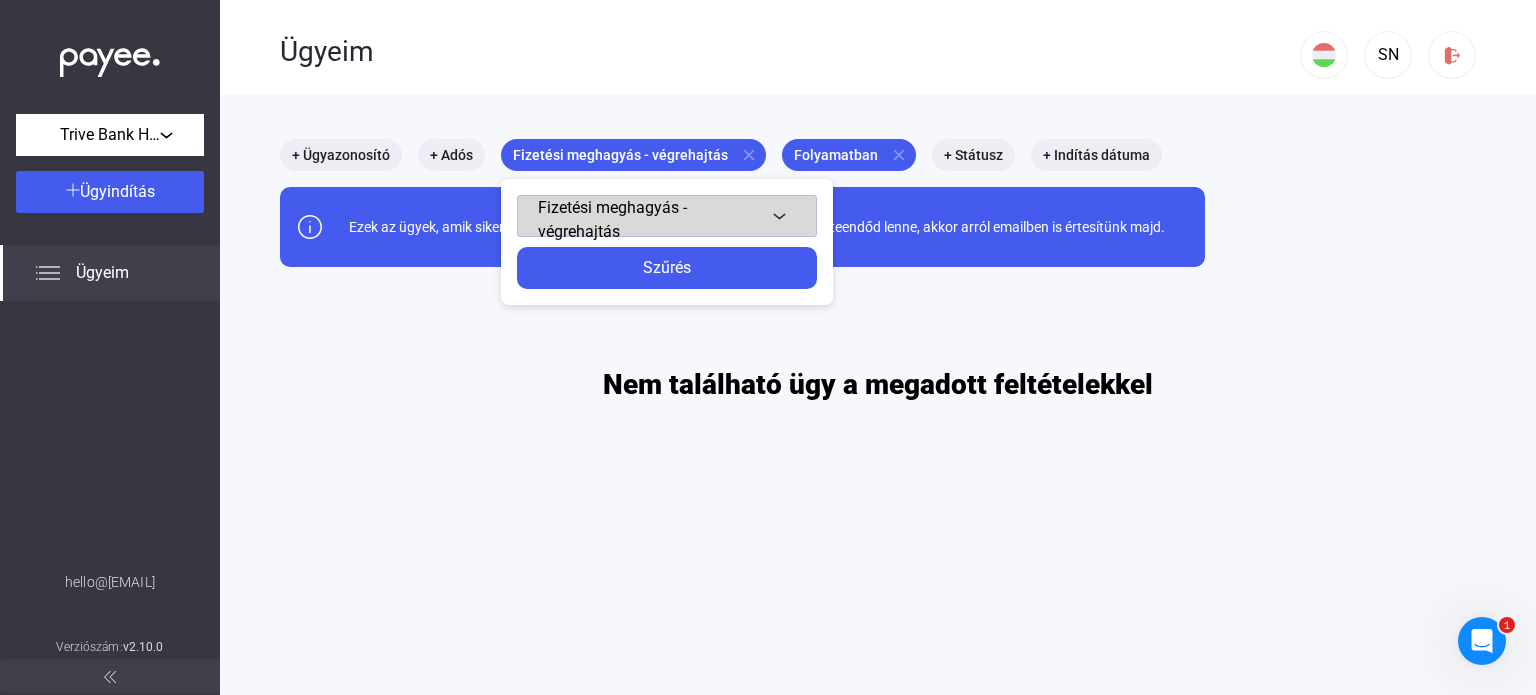click on "Fizetési meghagyás - végrehajtás" 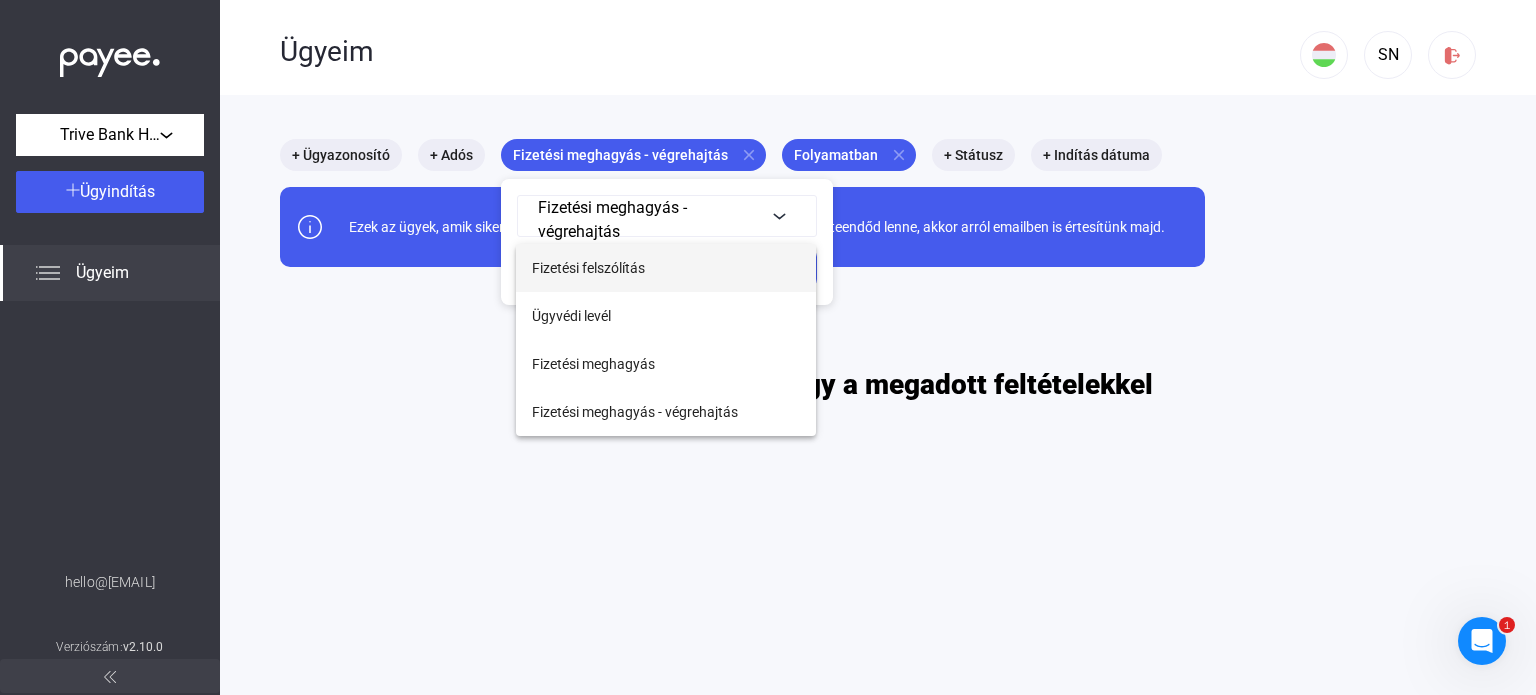 click on "Fizetési felszólítás" at bounding box center (666, 268) 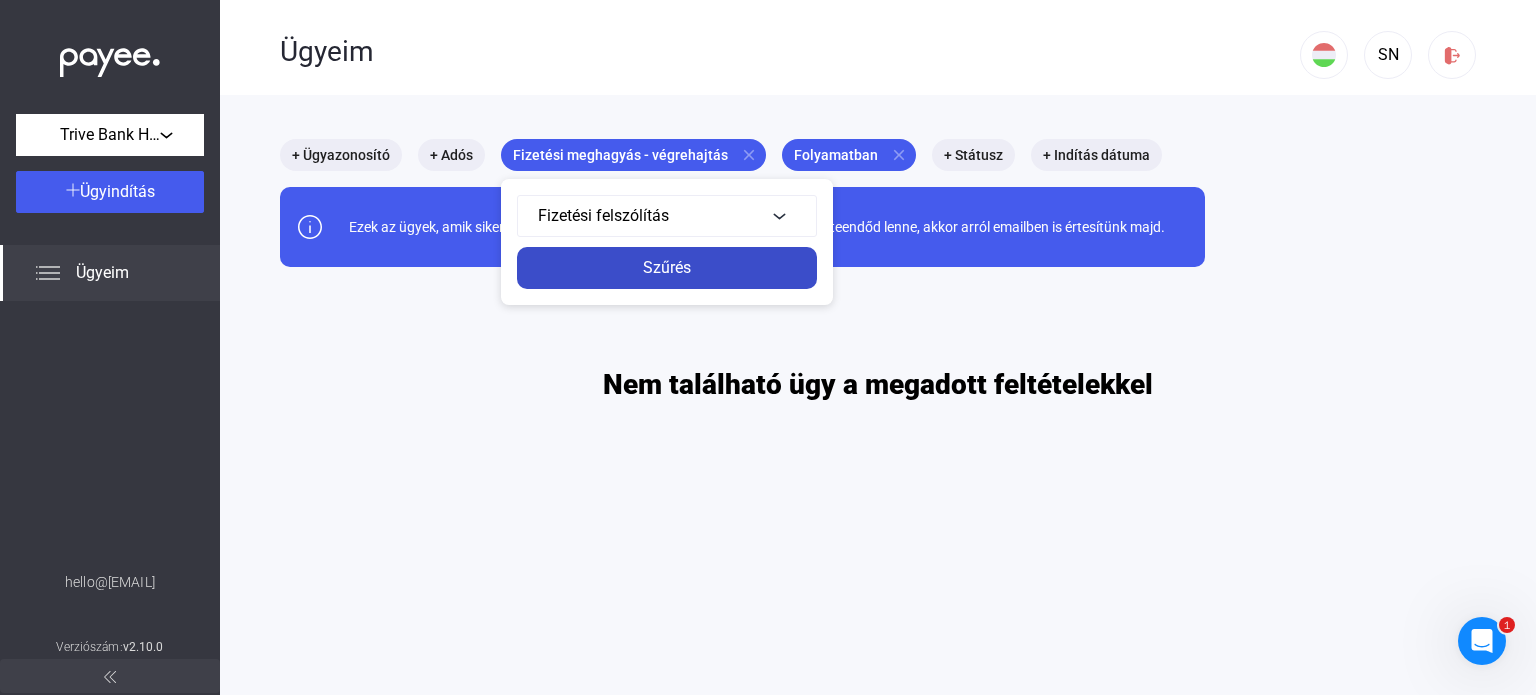 click on "Szűrés" 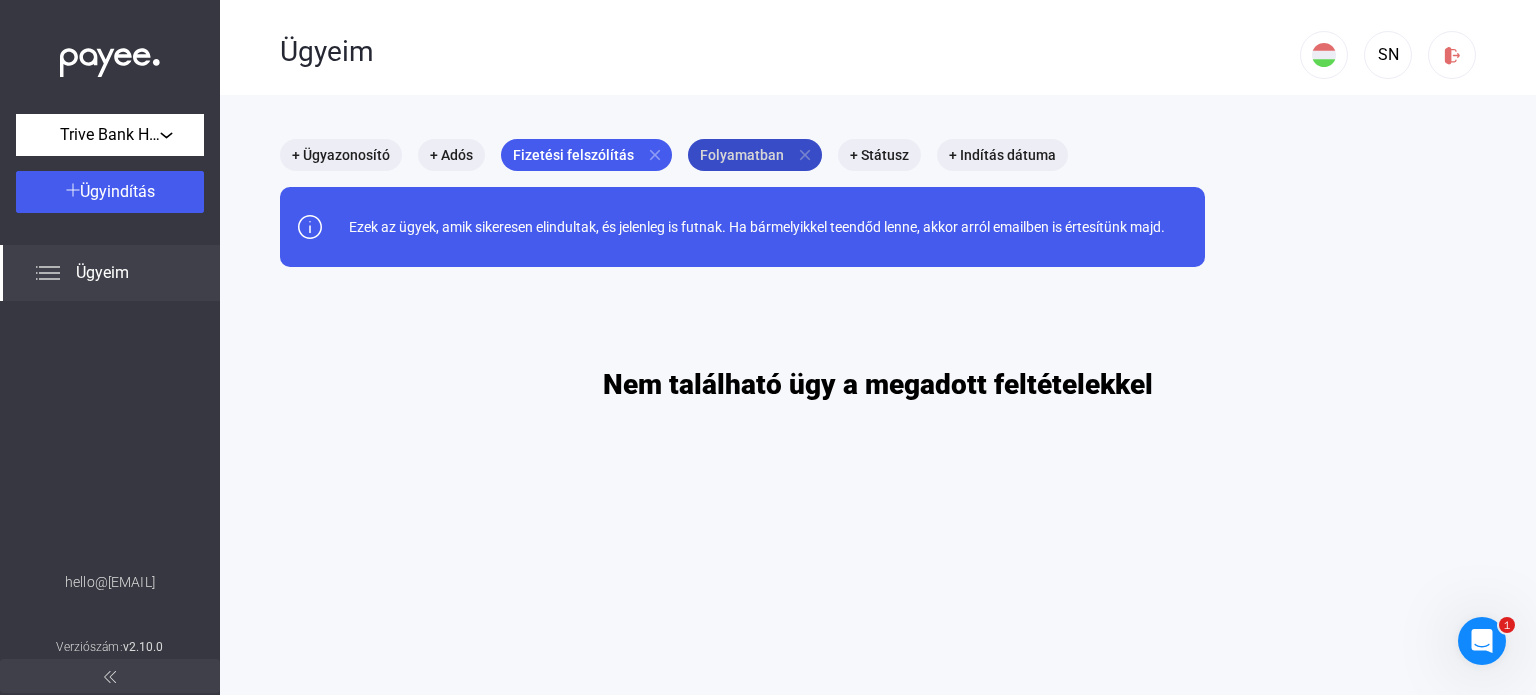 click on "Folyamatban  close" at bounding box center [755, 155] 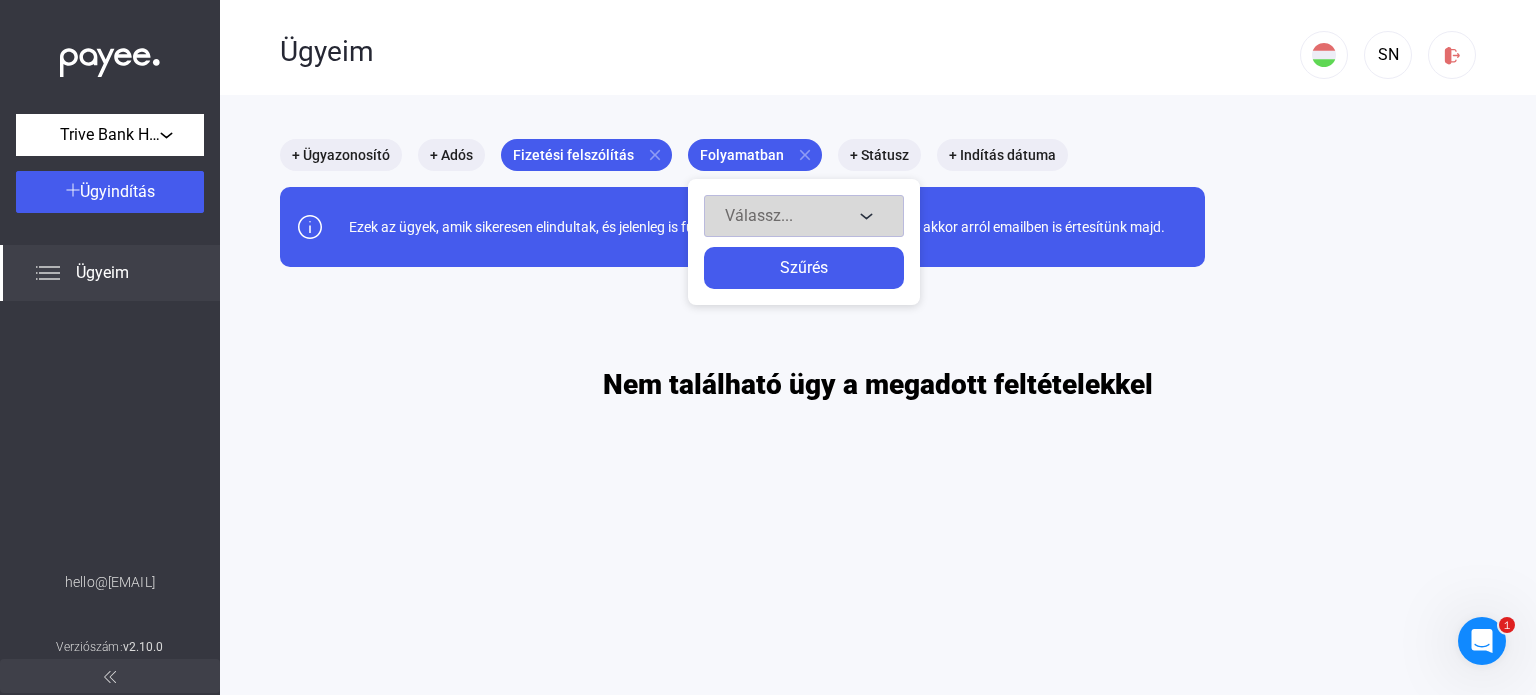 click on "Válassz..." 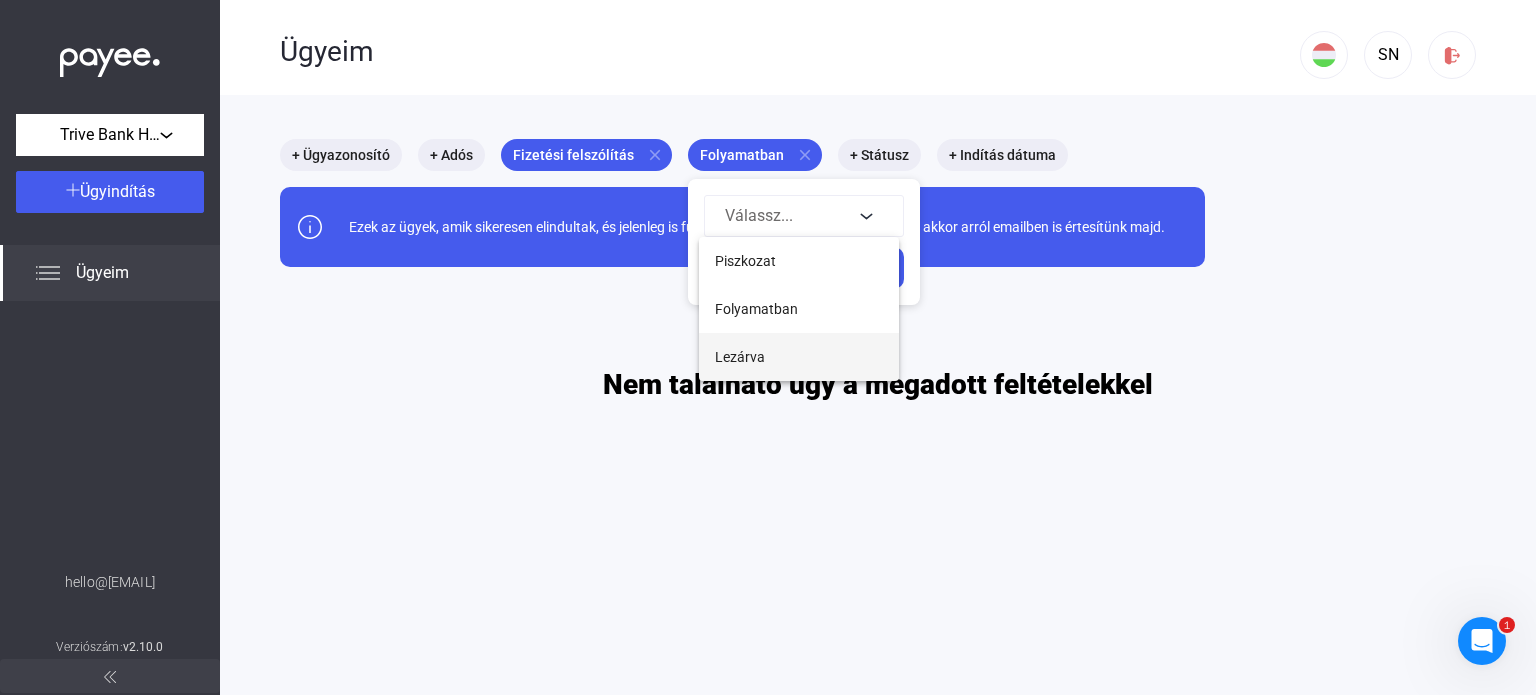 click on "Lezárva" at bounding box center [740, 357] 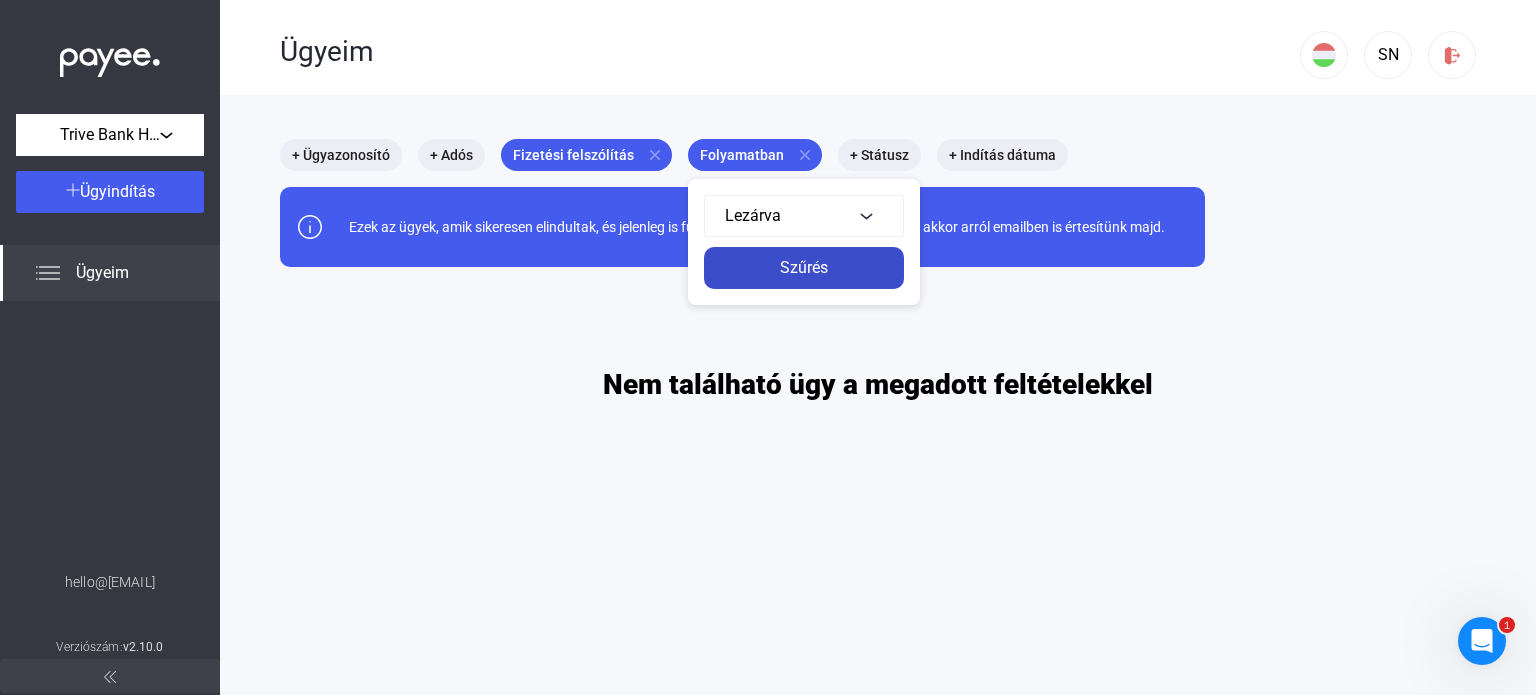 click on "Szűrés" 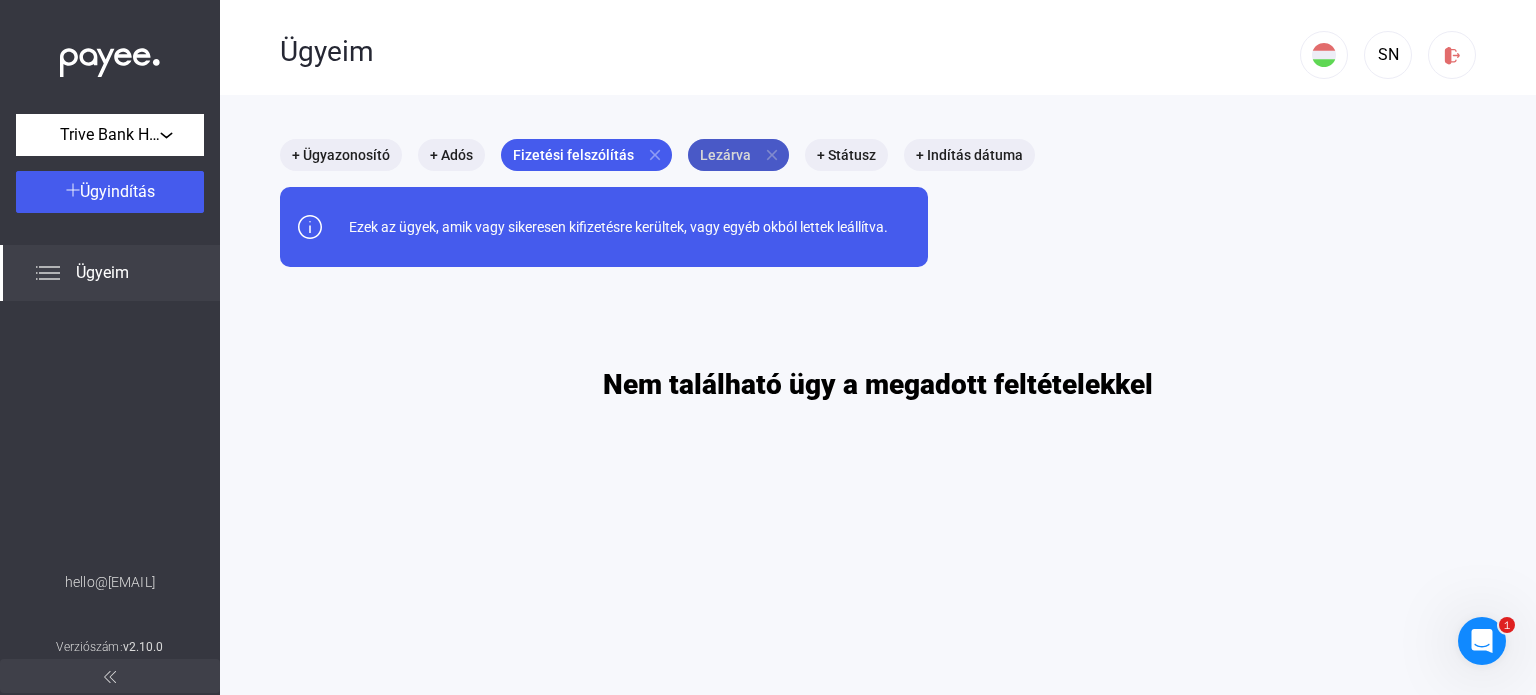 click on "Lezárva  close" at bounding box center (738, 155) 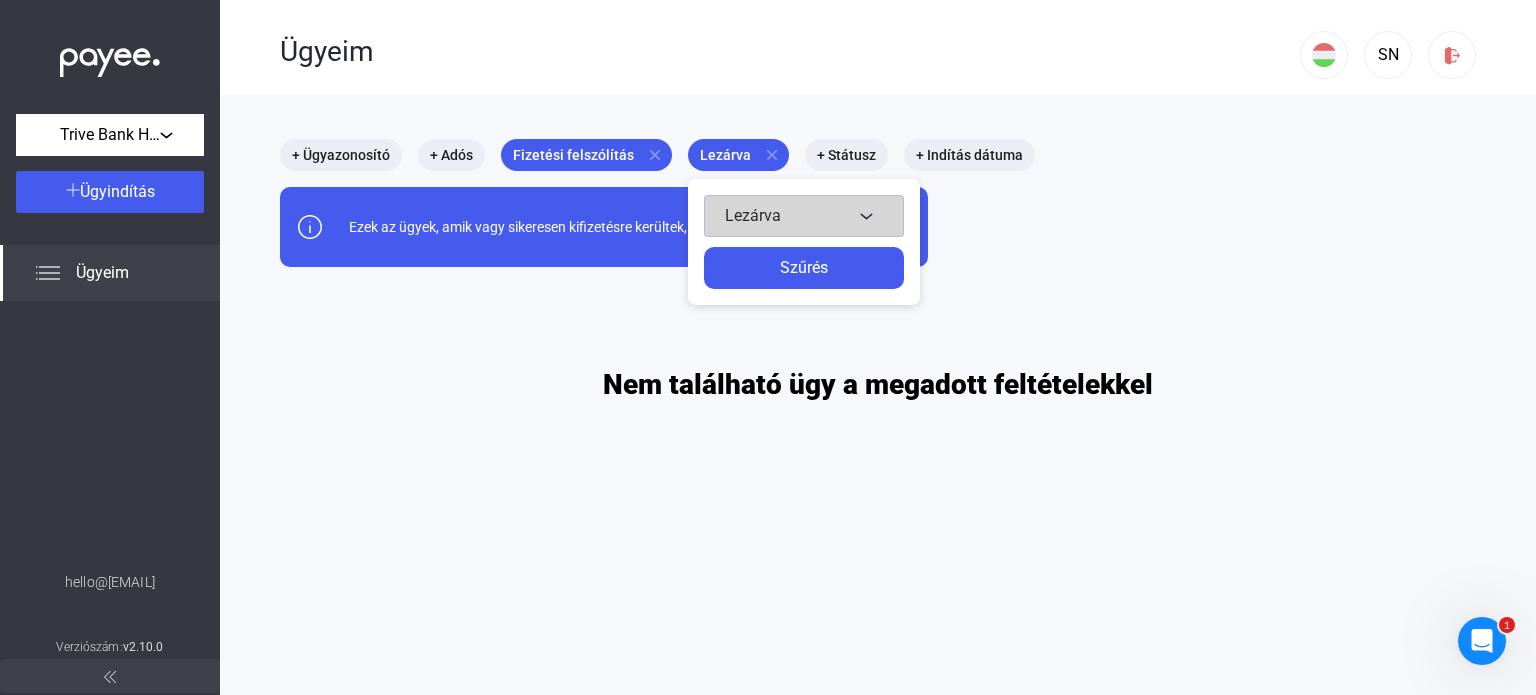 click on "Lezárva" 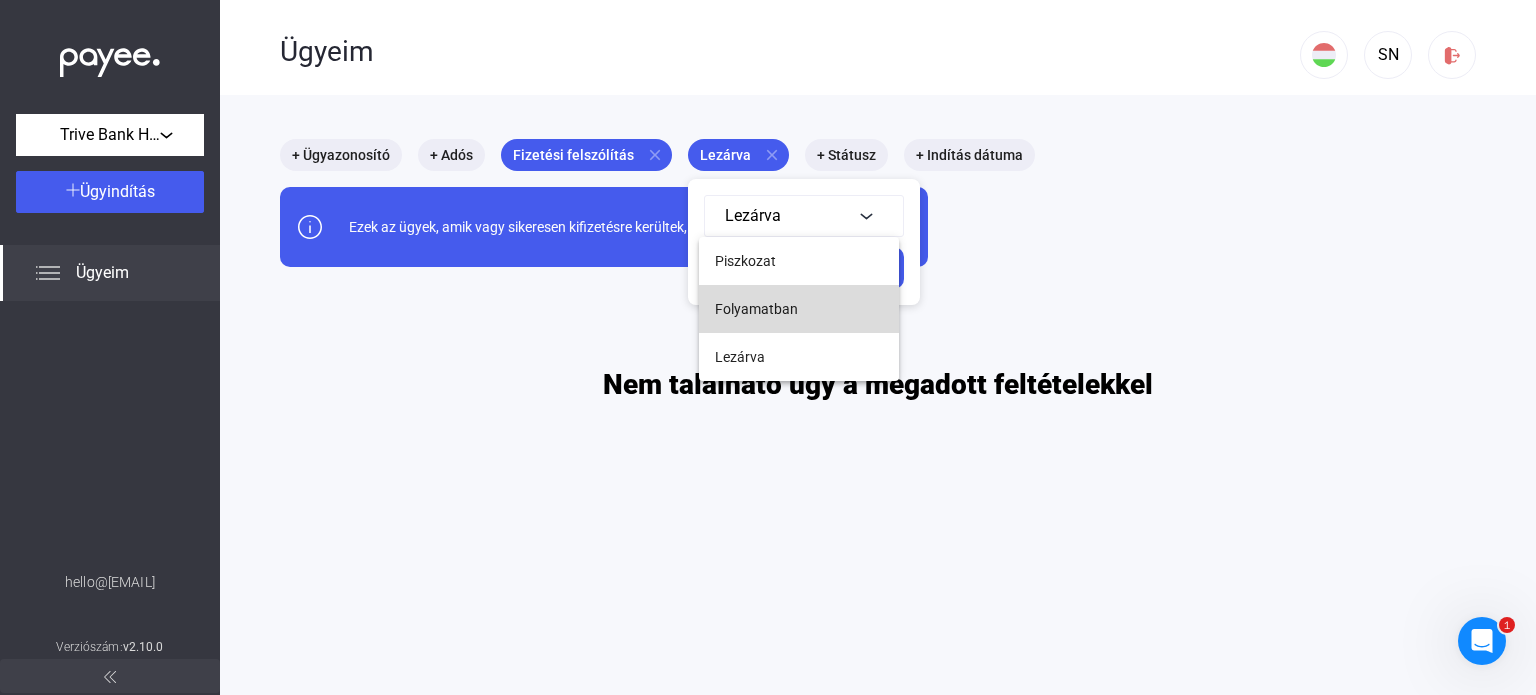 click on "Folyamatban" at bounding box center [756, 309] 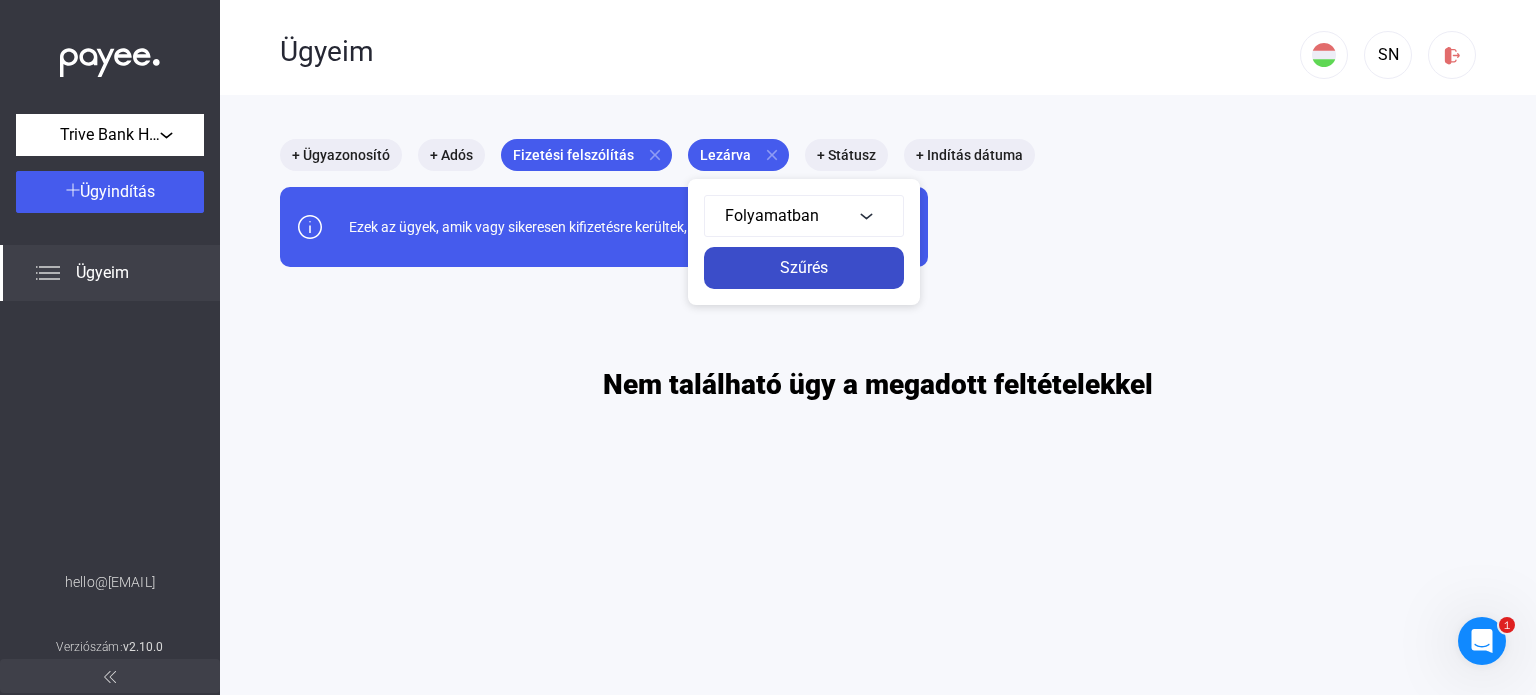 click on "Szűrés" 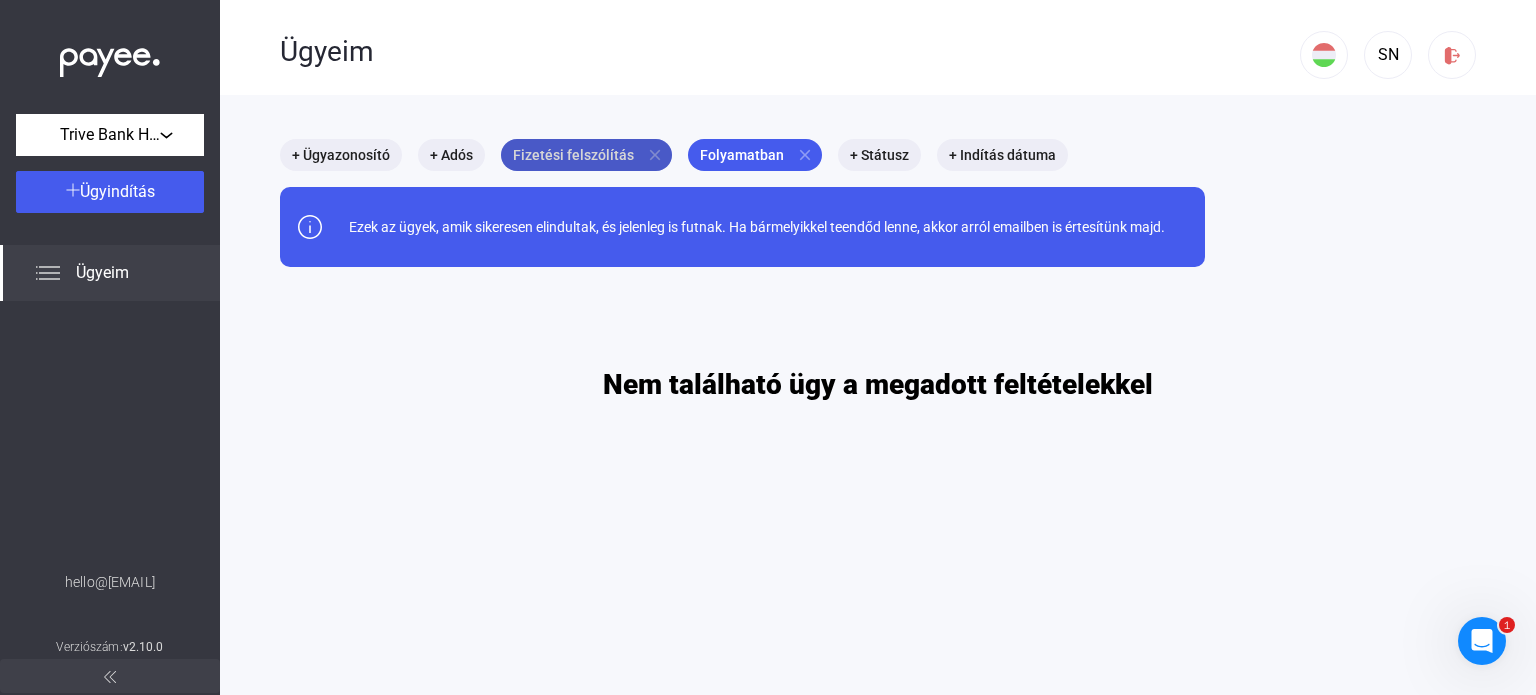 click on "Fizetési felszólítás  close" at bounding box center (586, 155) 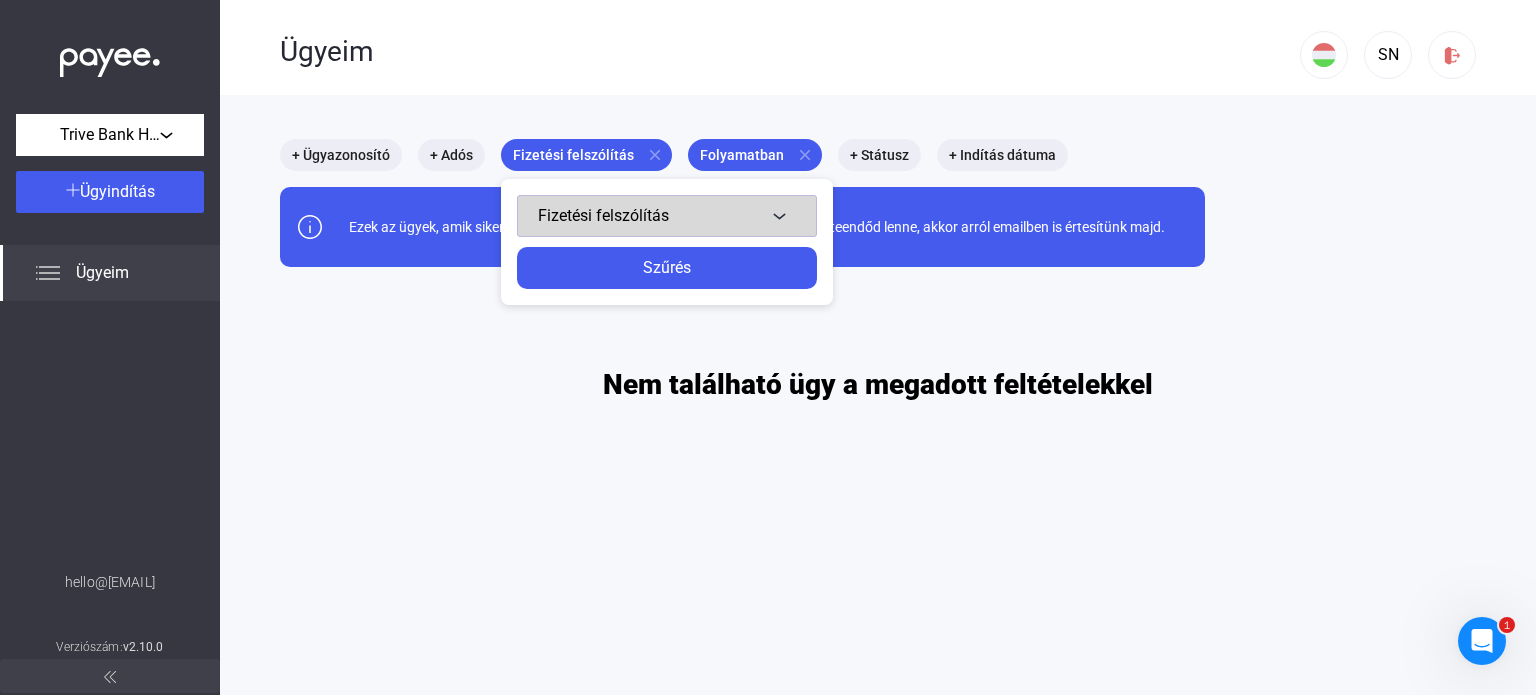 click on "Fizetési felszólítás" 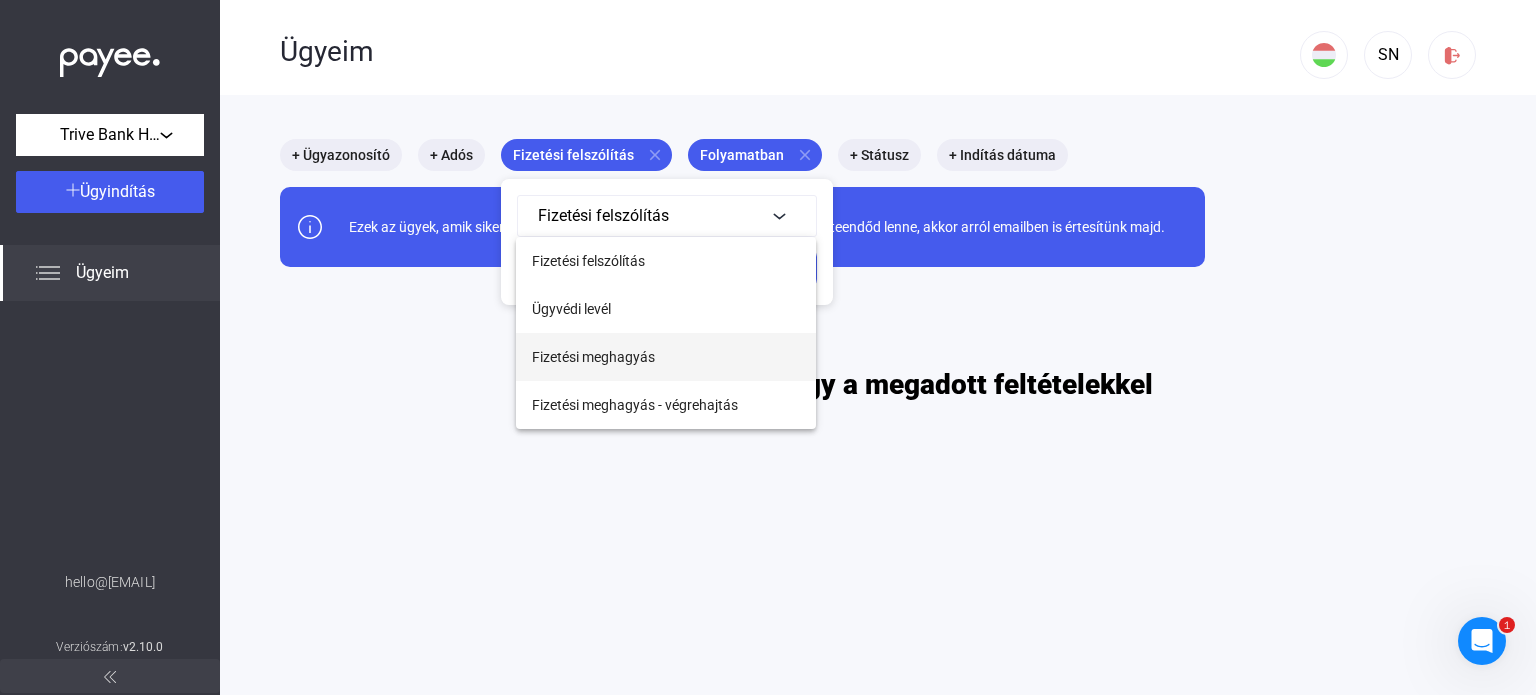 click on "Fizetési meghagyás" at bounding box center [593, 357] 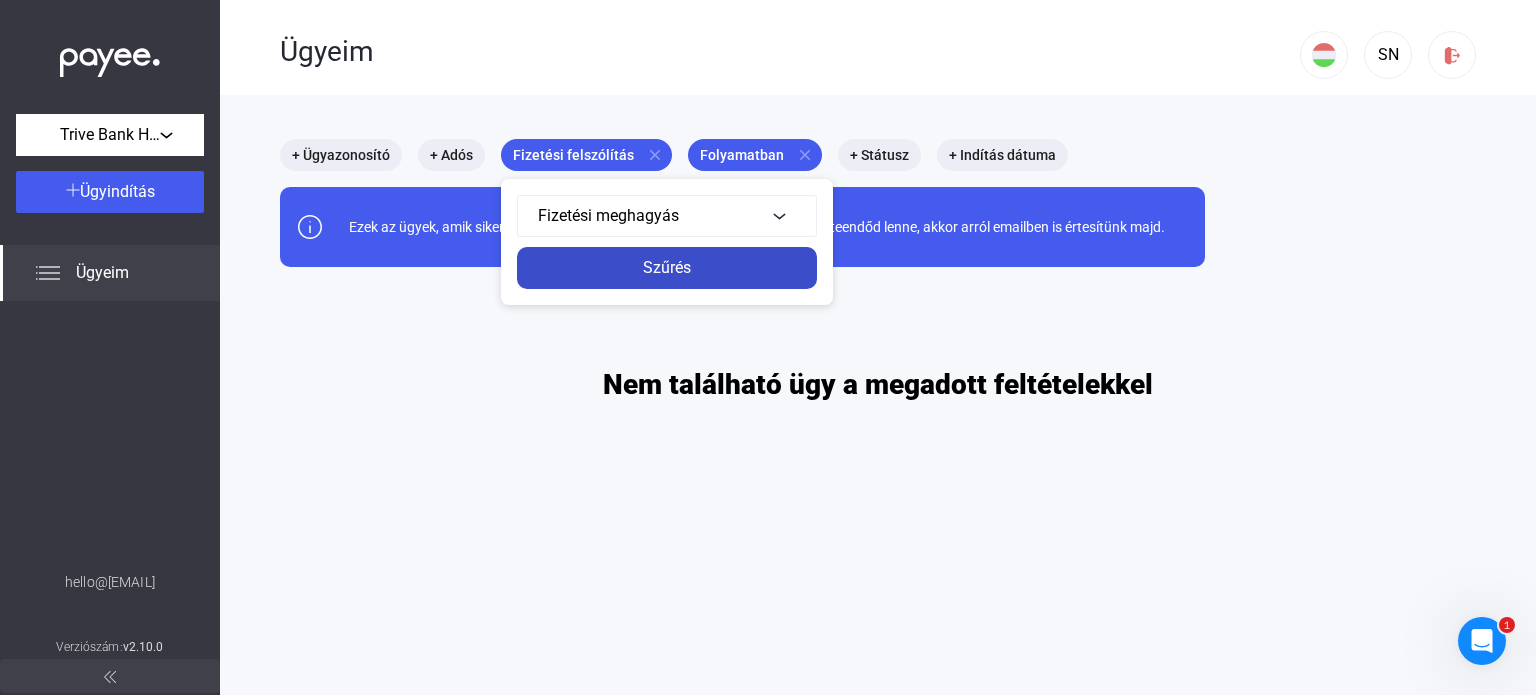 click on "Szűrés" 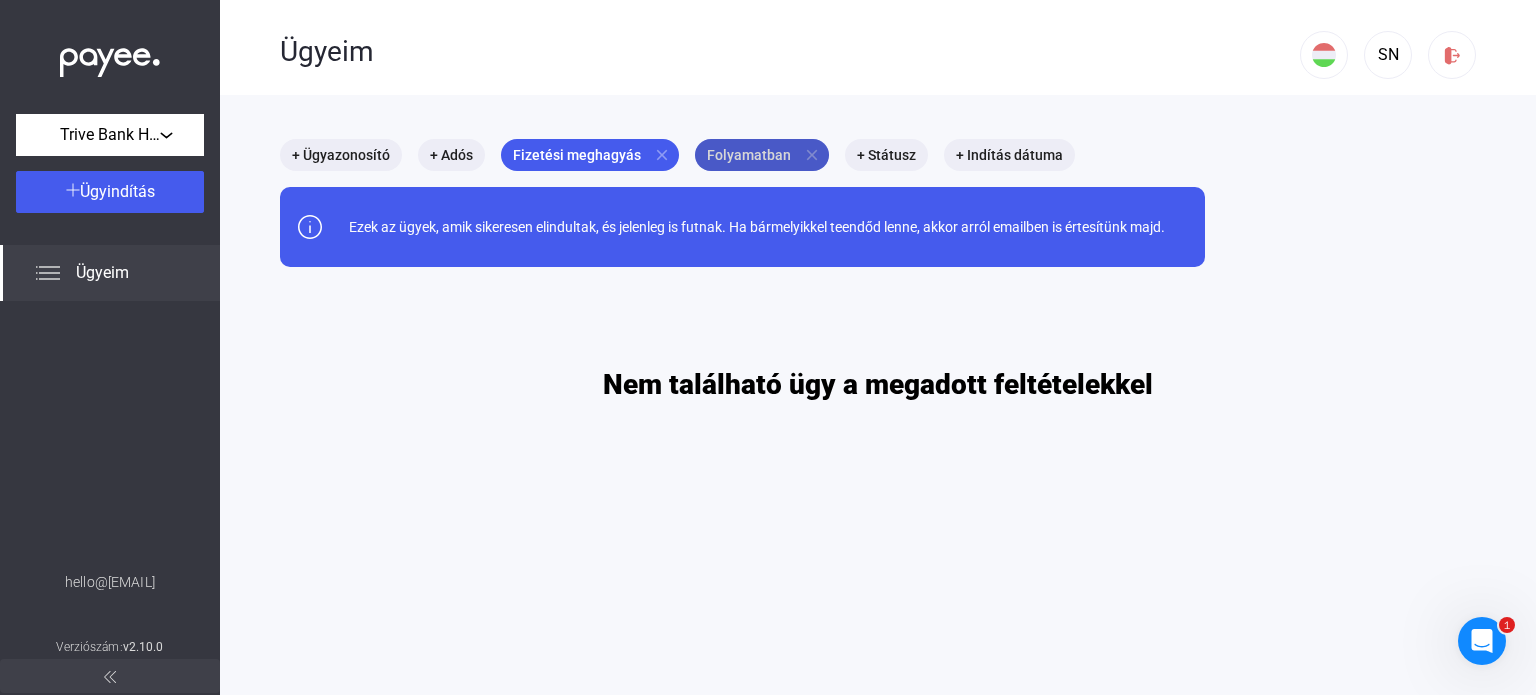 click on "Folyamatban  close" at bounding box center (762, 155) 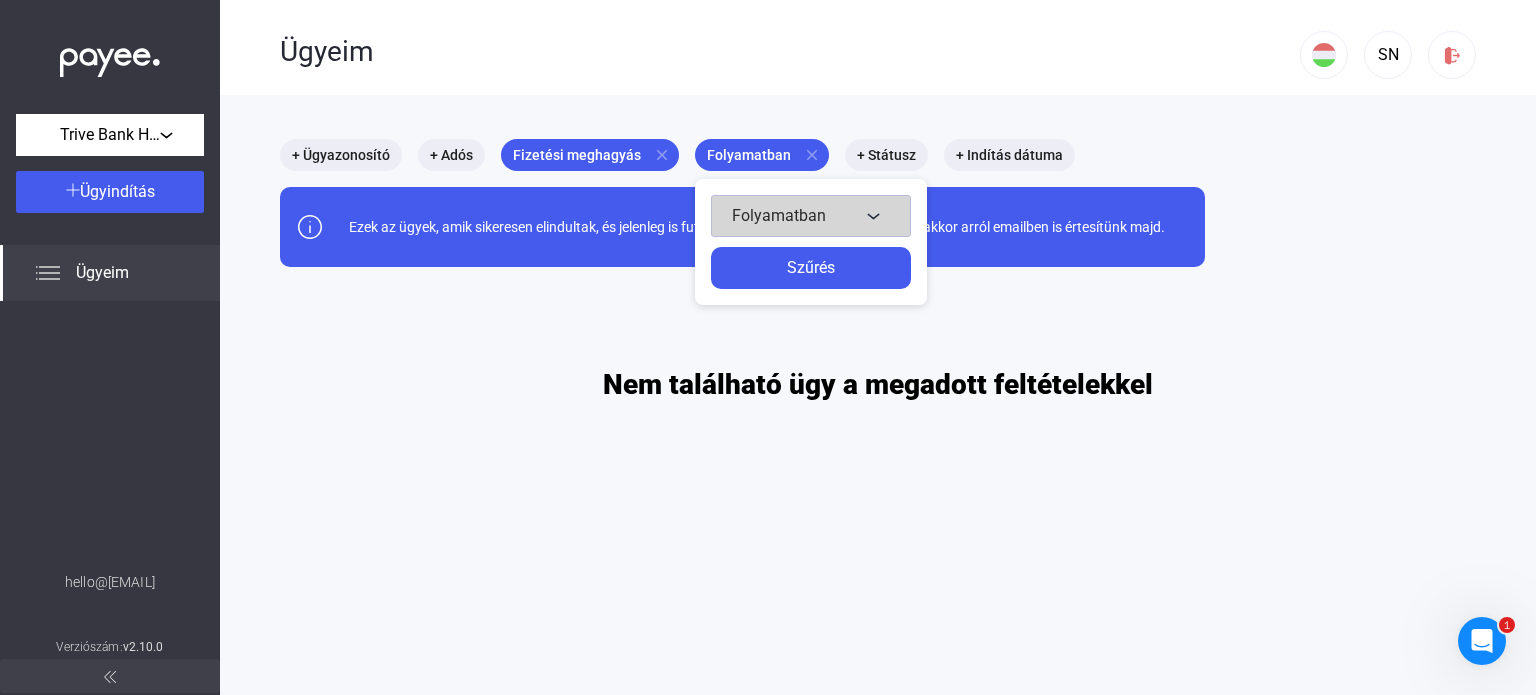 click on "Folyamatban" 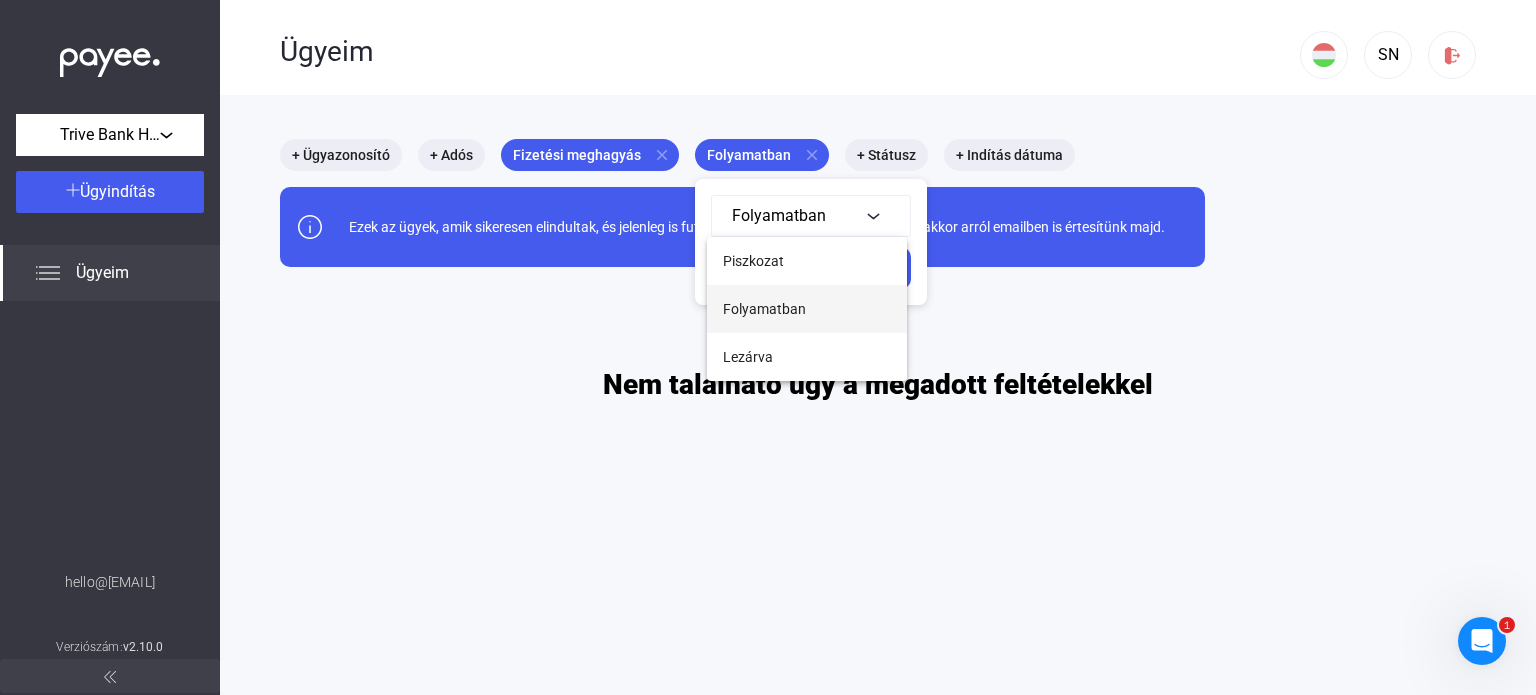 click on "Folyamatban" at bounding box center (764, 309) 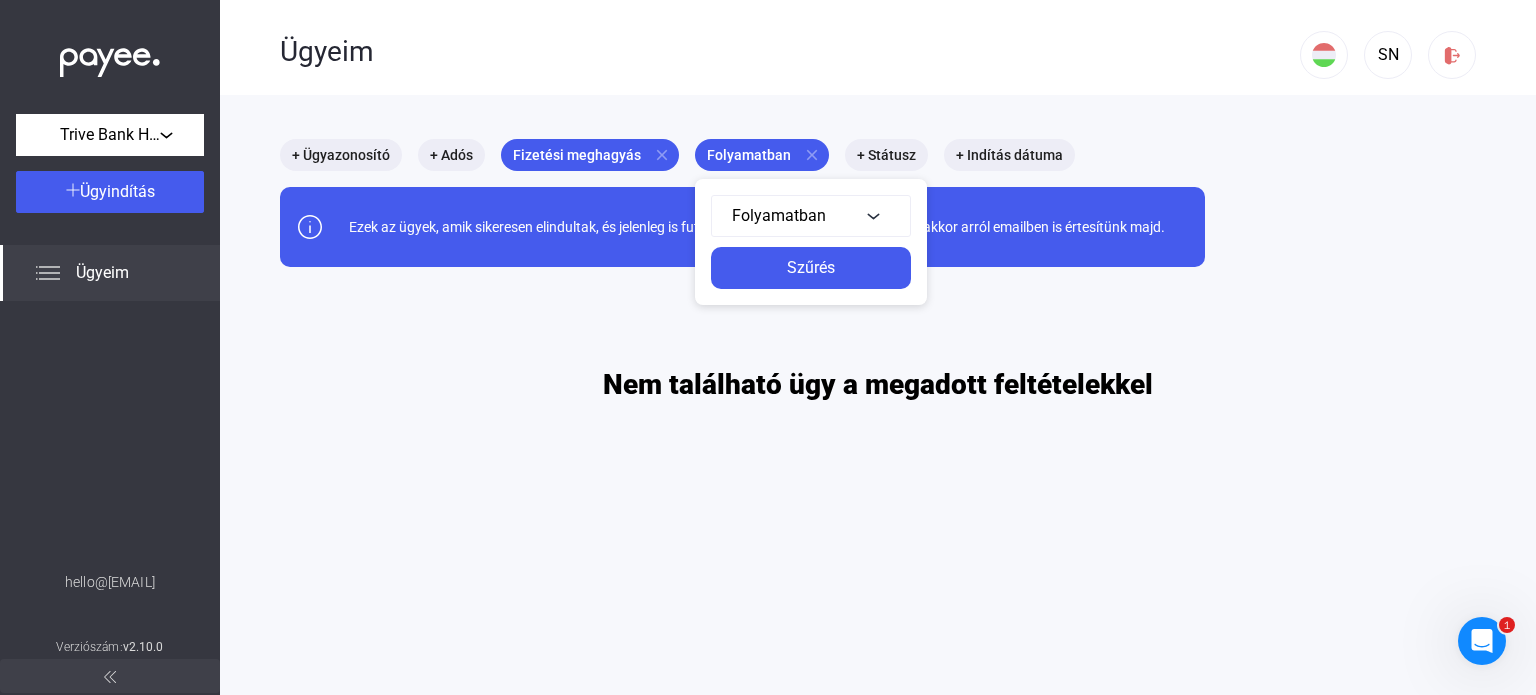 click on "Folyamatban  Szűrés" 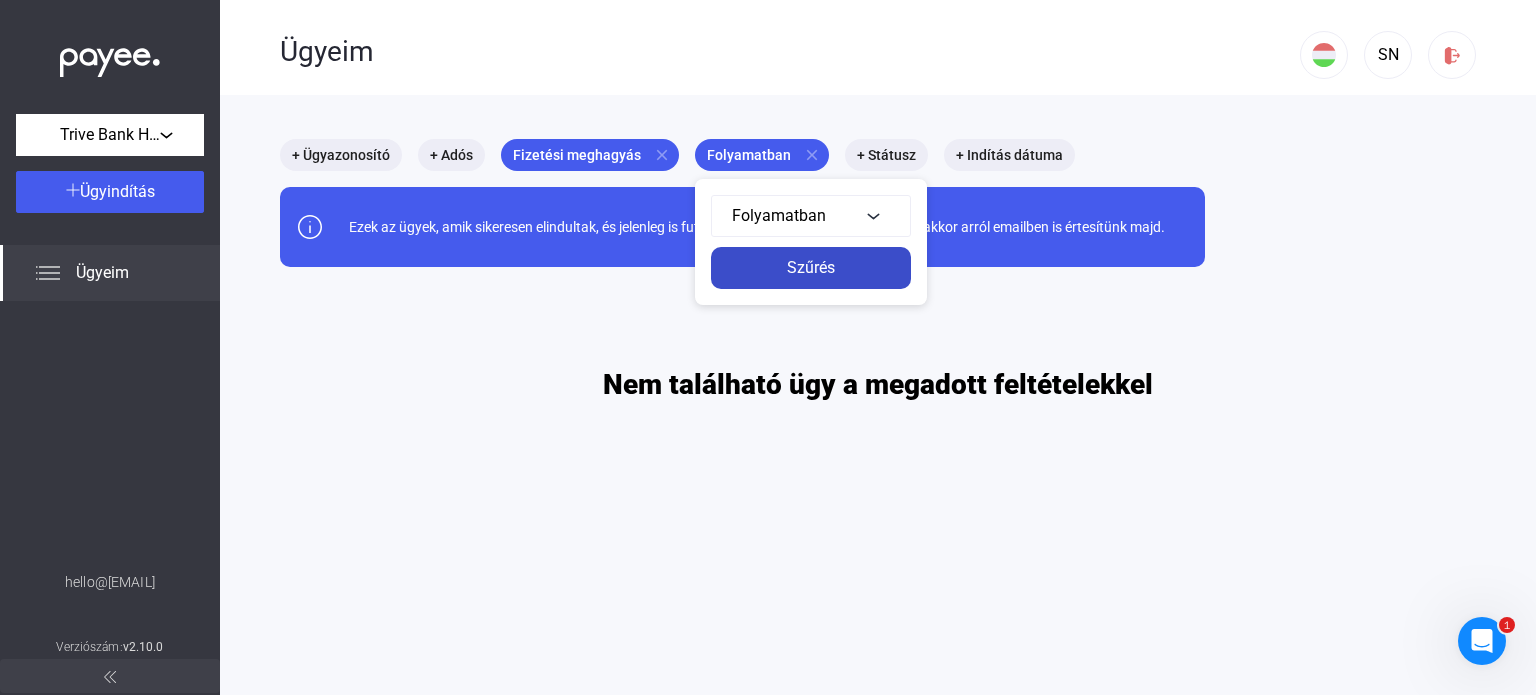 click on "Szűrés" 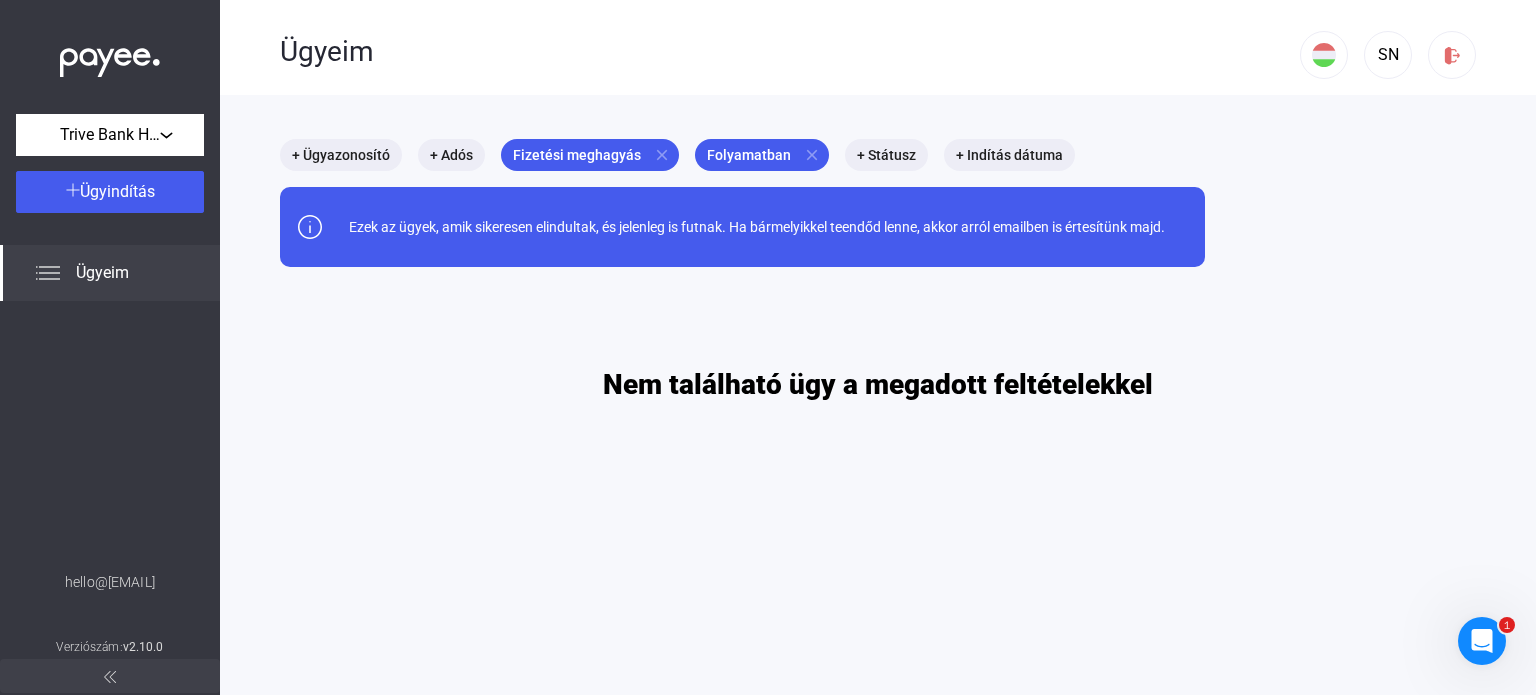 click on "+ Ügyazonosító   + Adós   Fizetési meghagyás  close  Folyamatban  close  + Státusz   + Indítás dátuma   Ezek az ügyek, amik sikeresen elindultak, és jelenleg is futnak. Ha bármelyikkel teendőd lenne, akkor arról emailben is értesítünk majd.   Nem található ügy a megadott feltételekkel" at bounding box center [878, 270] 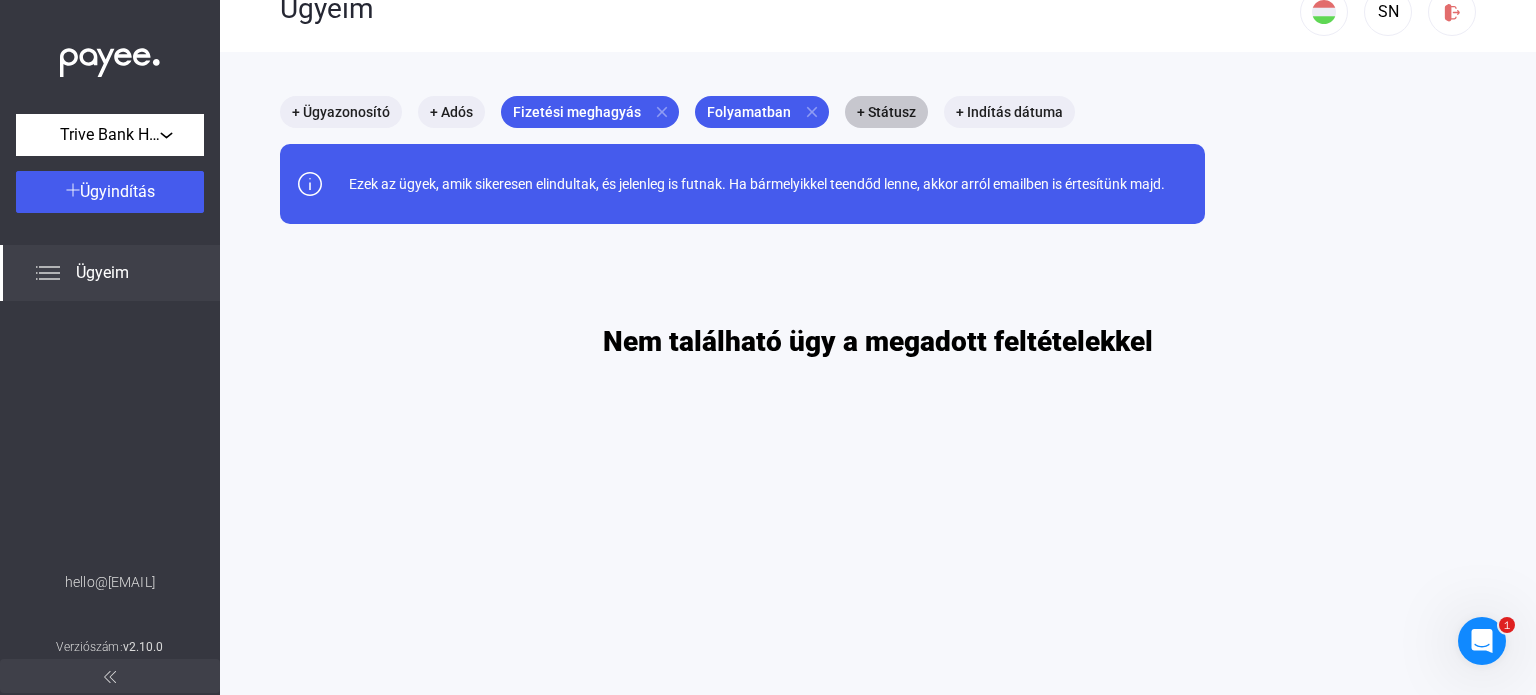 click on "+ Ügyazonosító   + Adós   Fizetési meghagyás  close  Folyamatban  close  + Státusz   + Indítás dátuma   Ezek az ügyek, amik sikeresen elindultak, és jelenleg is futnak. Ha bármelyikkel teendőd lenne, akkor arról emailben is értesítünk majd.   Nem található ügy a megadott feltételekkel" at bounding box center (878, 227) 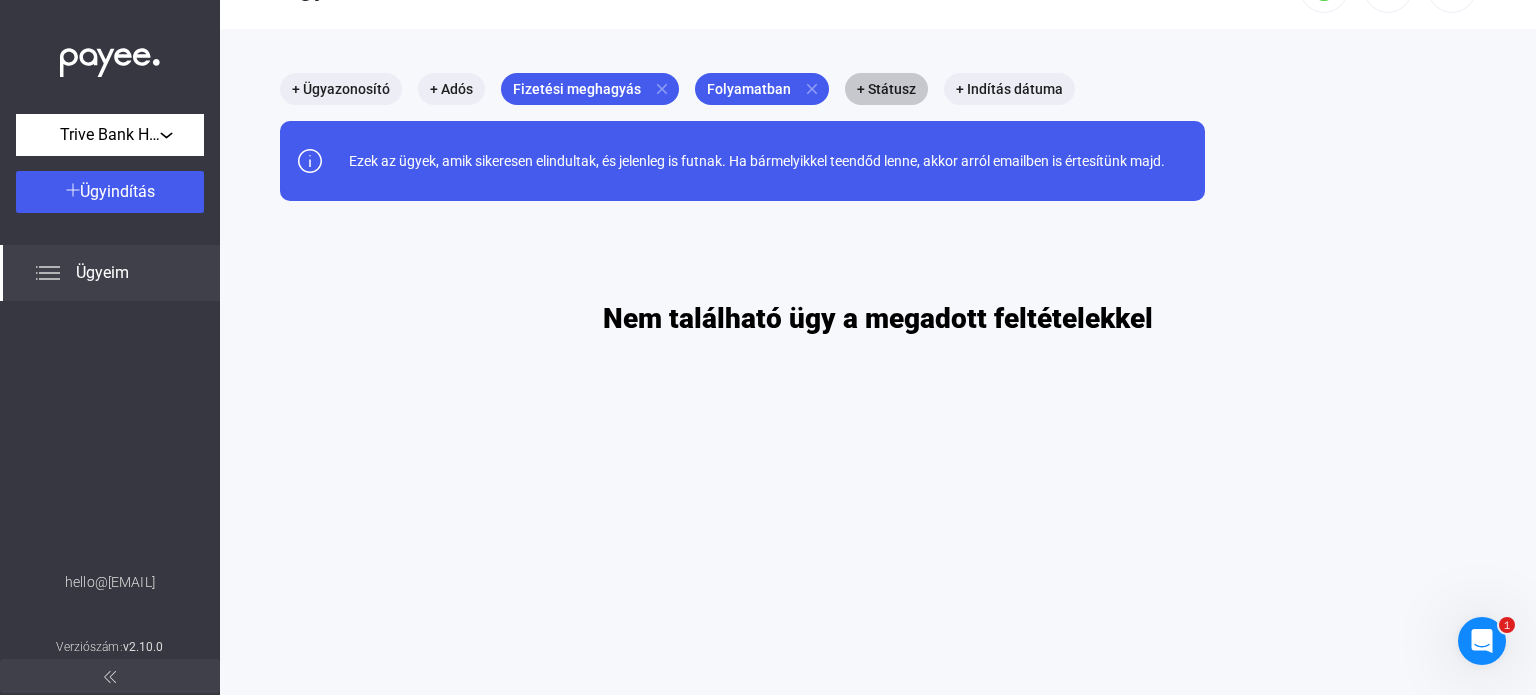 click on "+ Státusz" at bounding box center (886, 89) 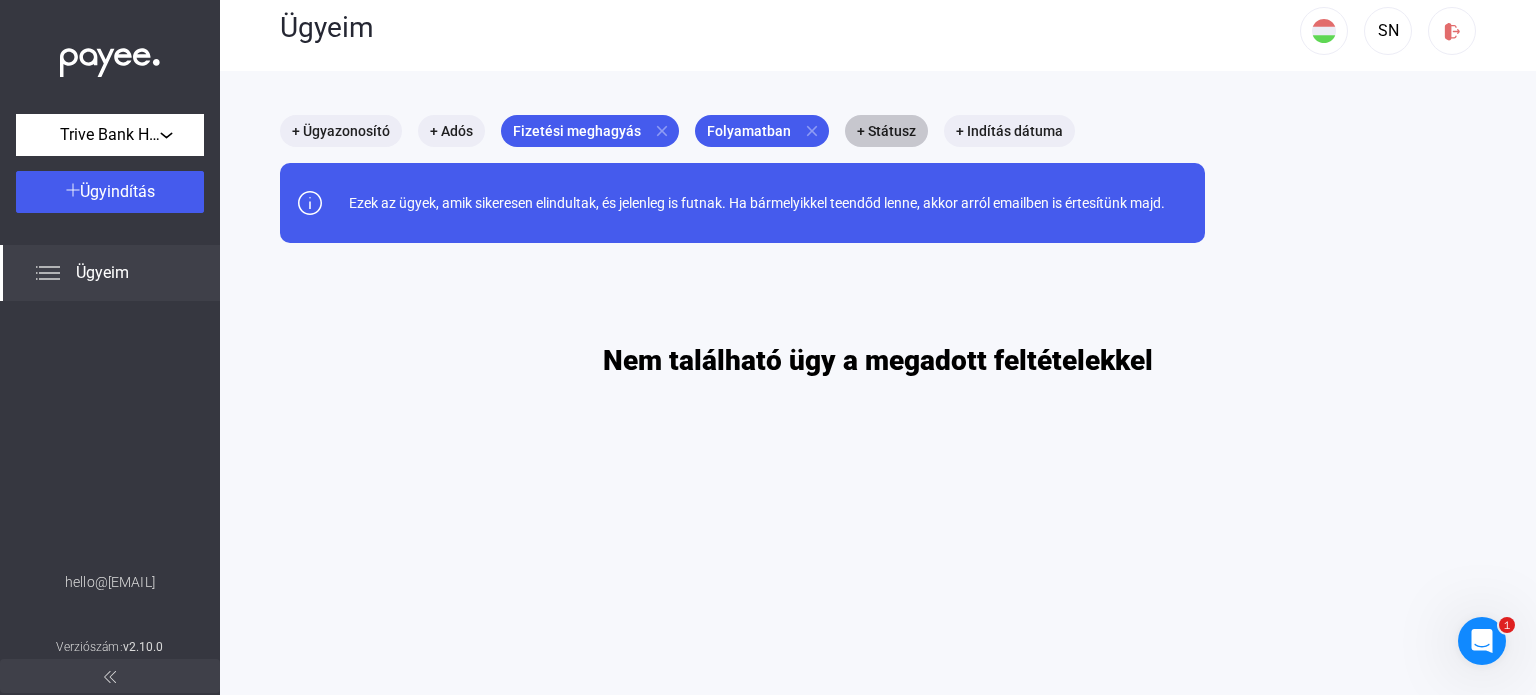 scroll, scrollTop: 0, scrollLeft: 0, axis: both 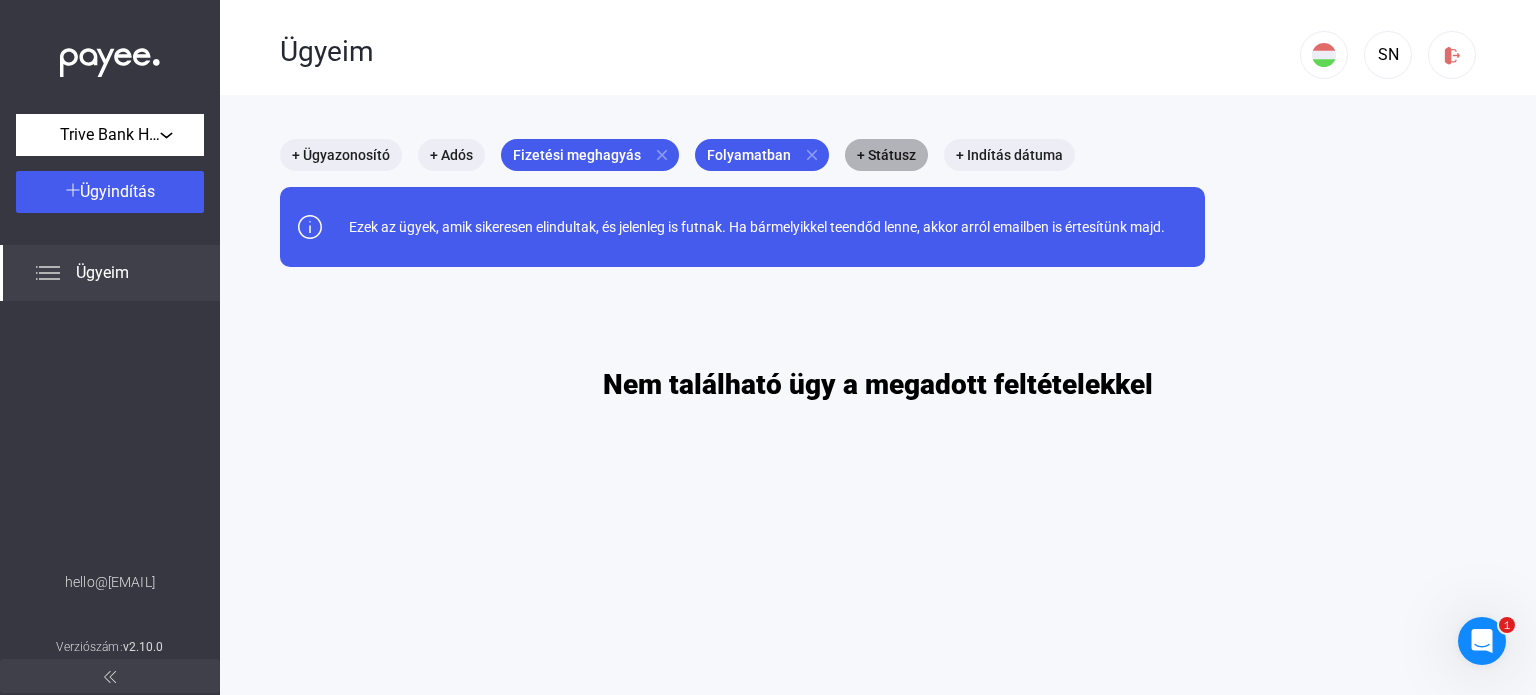 click on "+ Státusz" at bounding box center [886, 155] 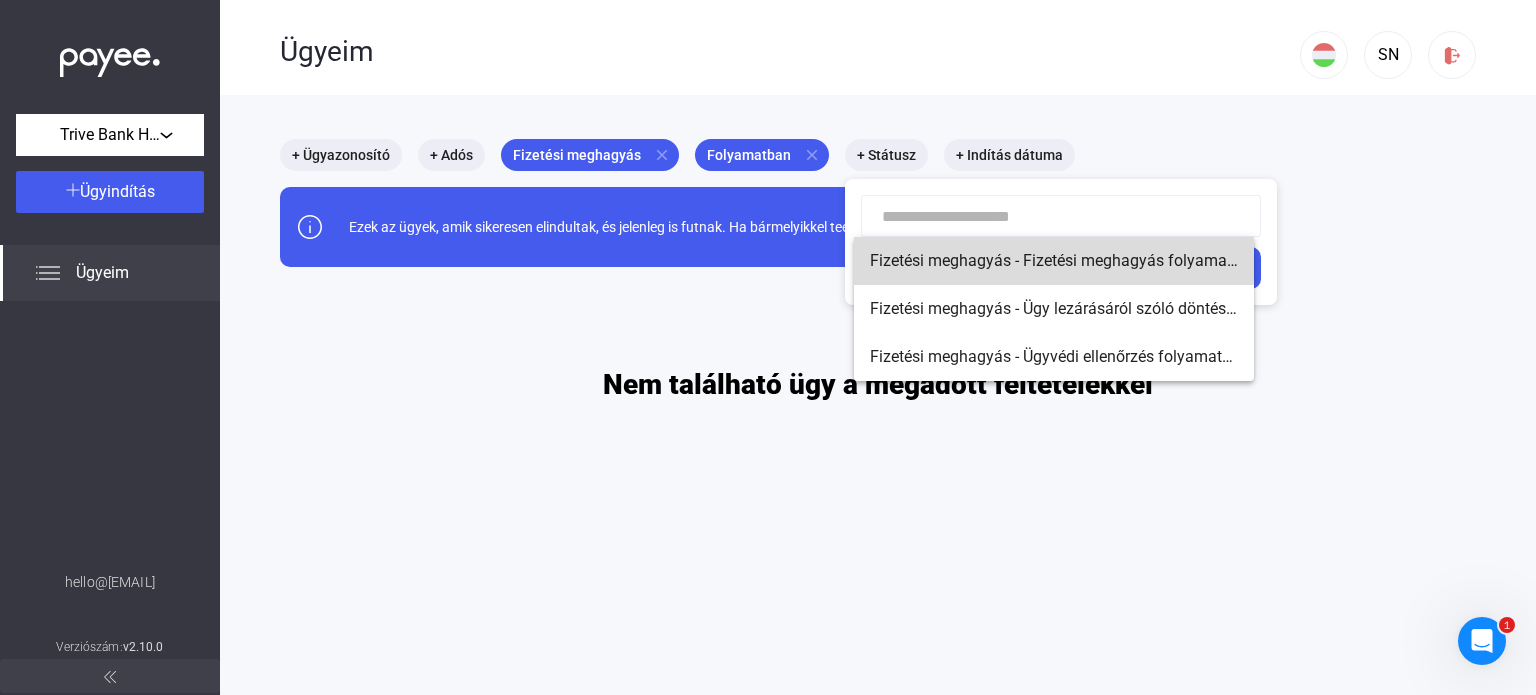 click on "Fizetési meghagyás - Fizetési meghagyás folyamatban" at bounding box center [1054, 261] 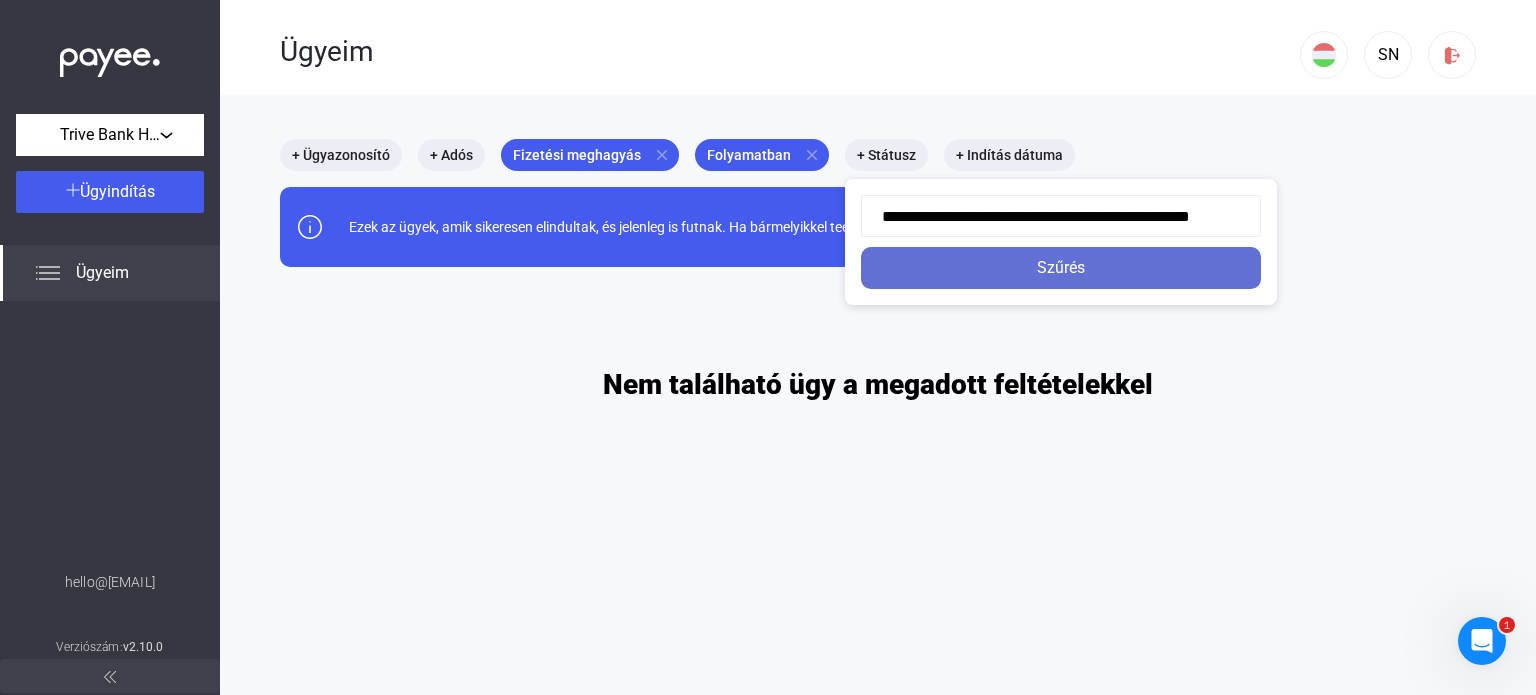 click on "Szűrés" 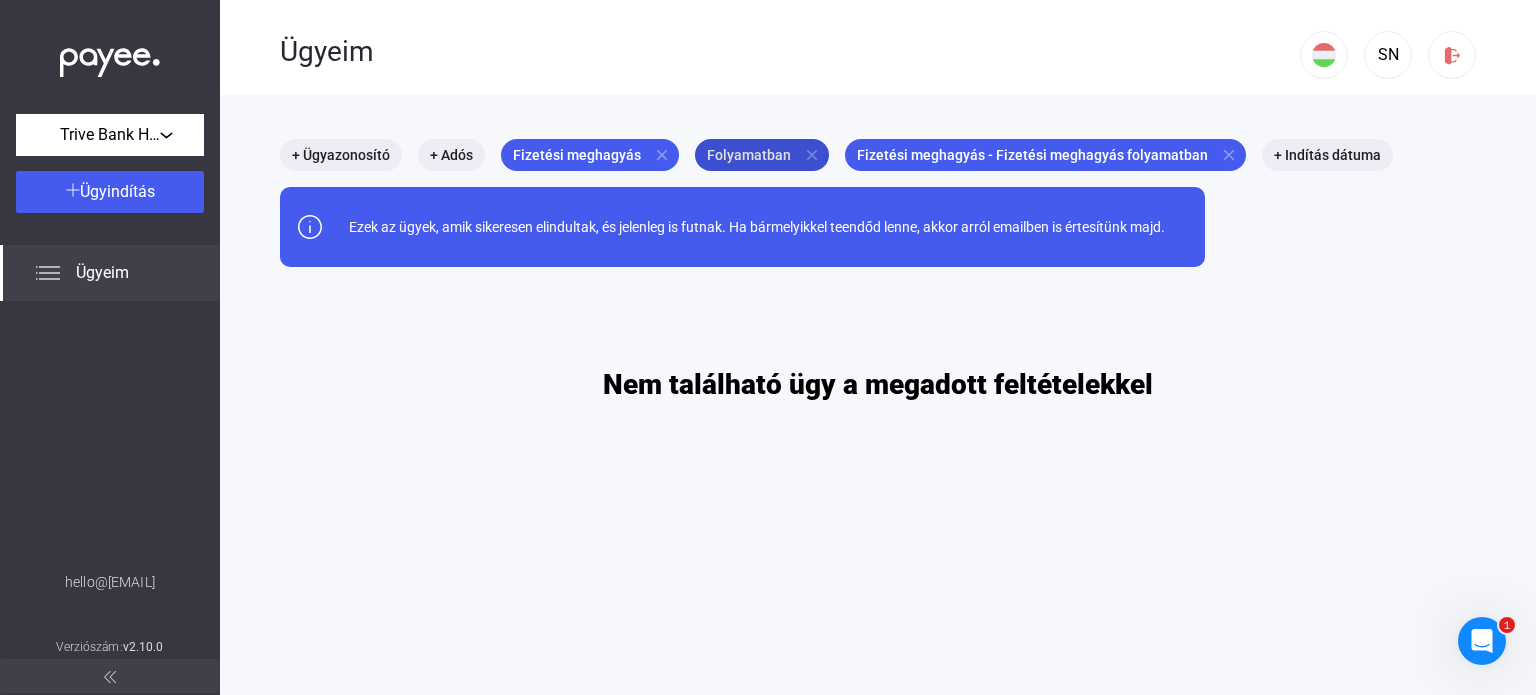 click on "close" at bounding box center (812, 155) 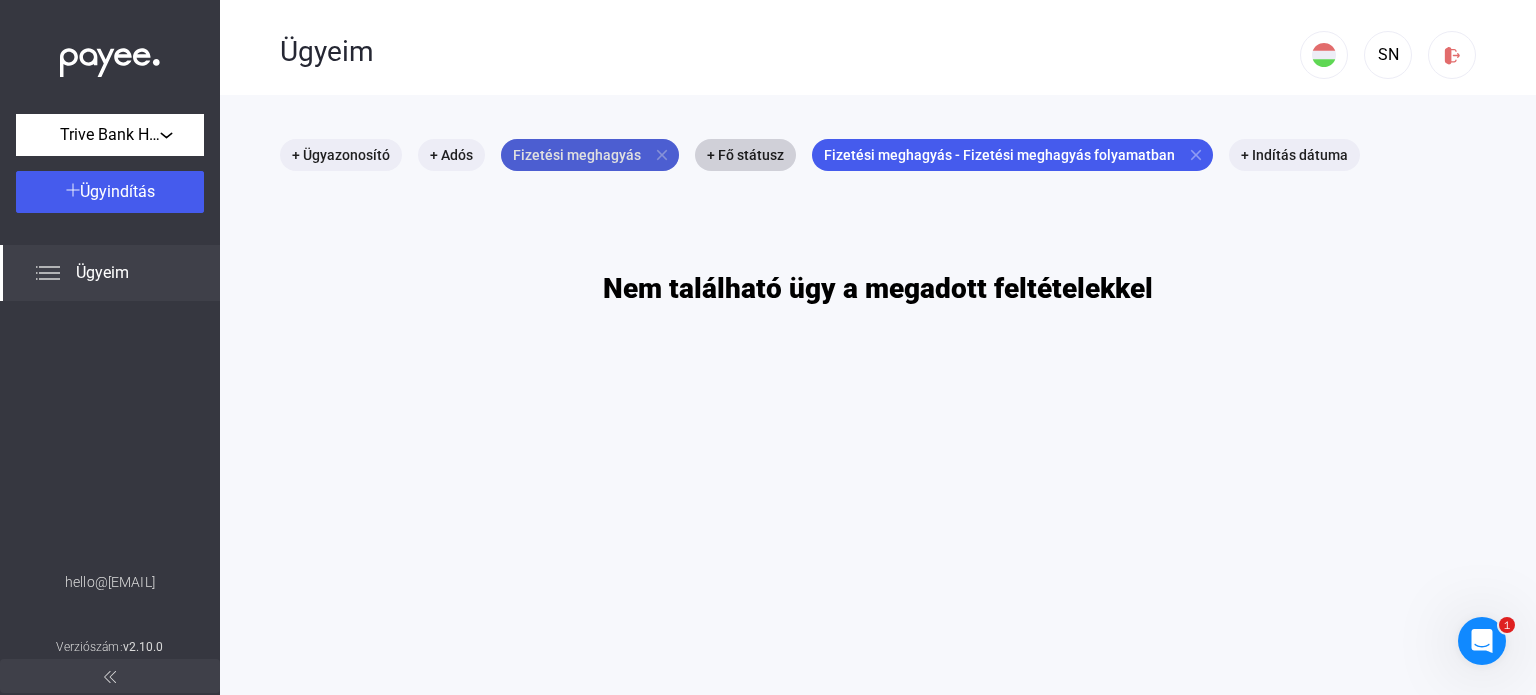 click on "close" at bounding box center [662, 155] 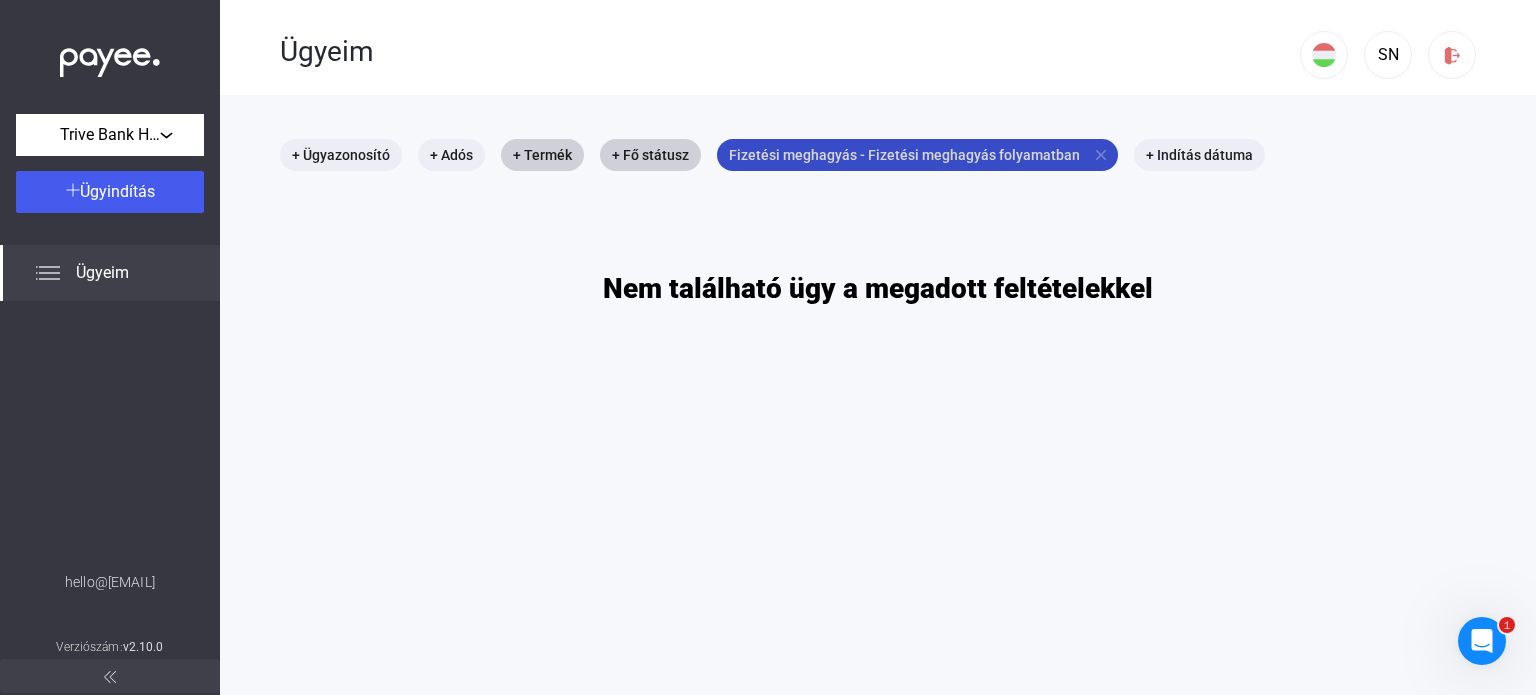 click on "Fizetési meghagyás - Fizetési meghagyás folyamatban  close" at bounding box center (917, 155) 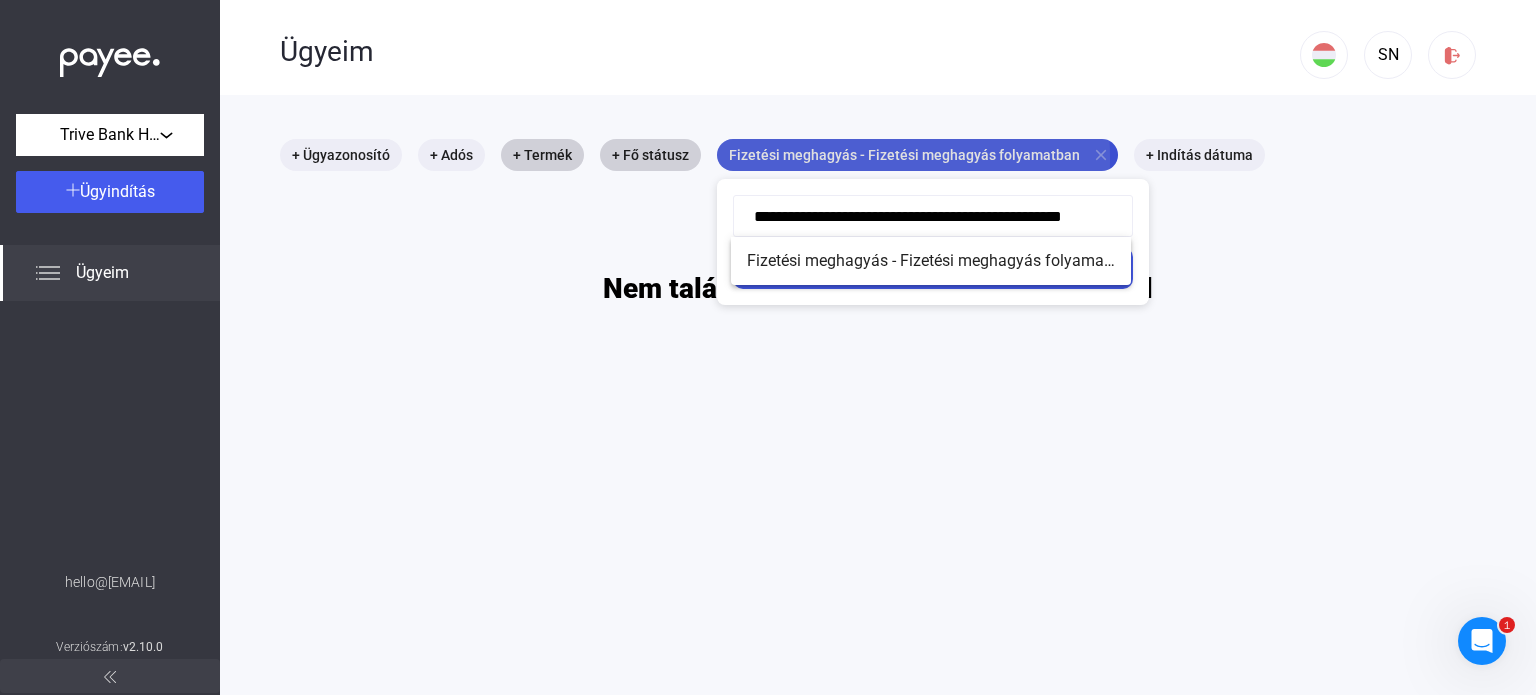 scroll, scrollTop: 0, scrollLeft: 62, axis: horizontal 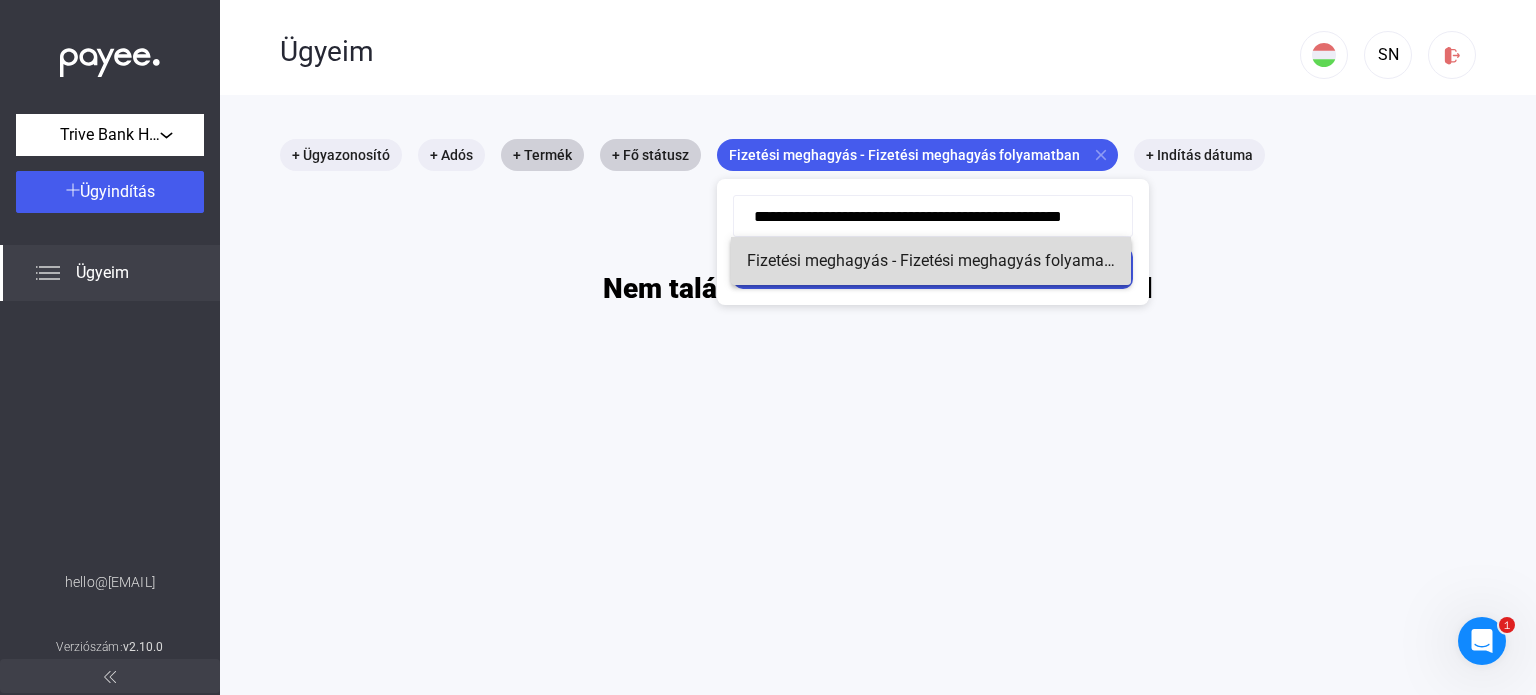 click on "Fizetési meghagyás - Fizetési meghagyás folyamatban" at bounding box center [931, 261] 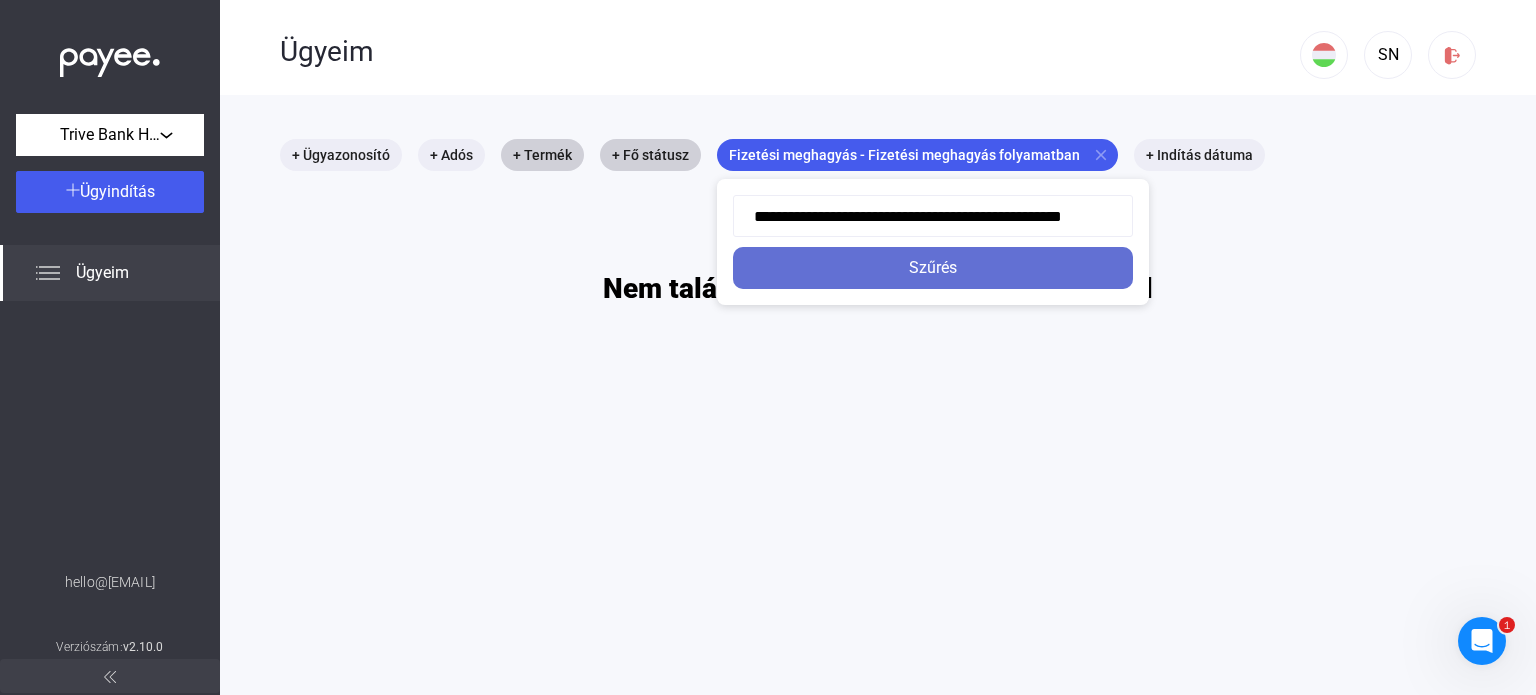 click on "Szűrés" 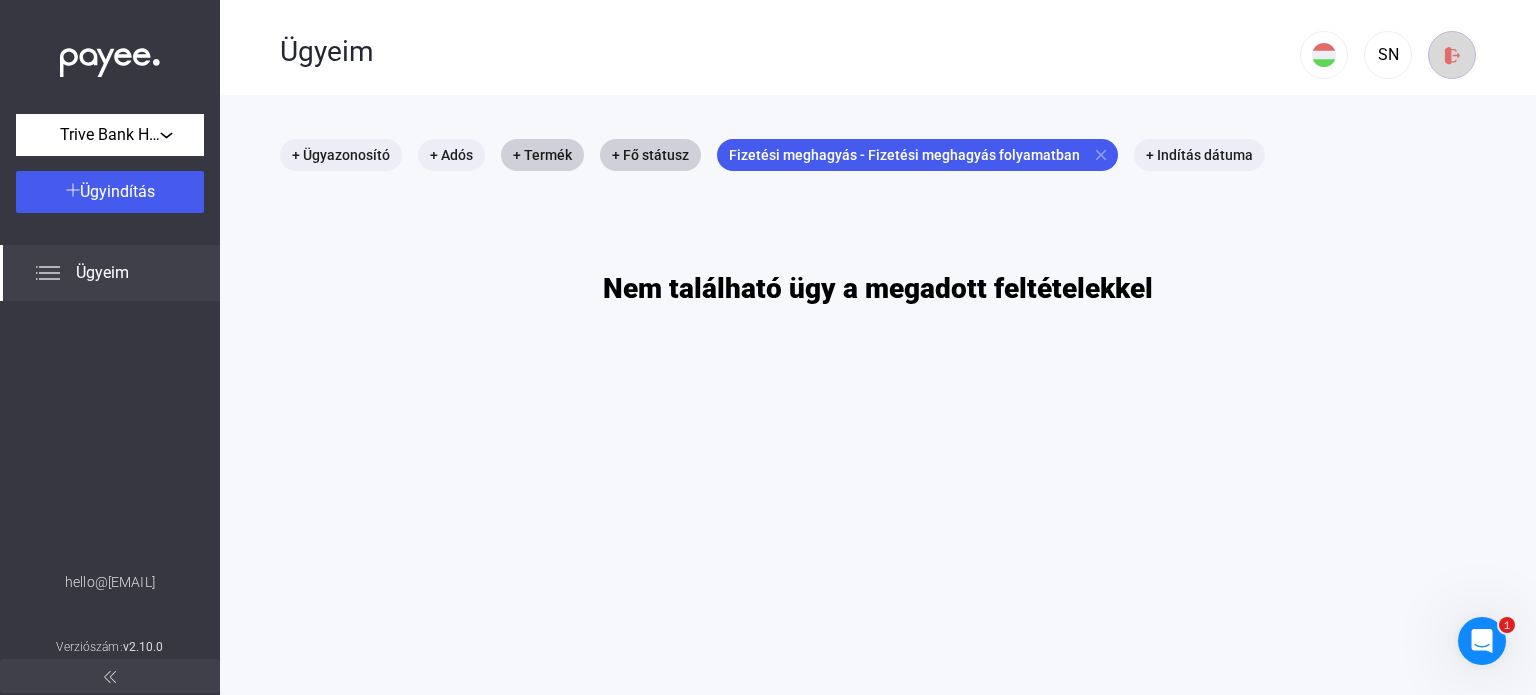 click at bounding box center [1452, 55] 